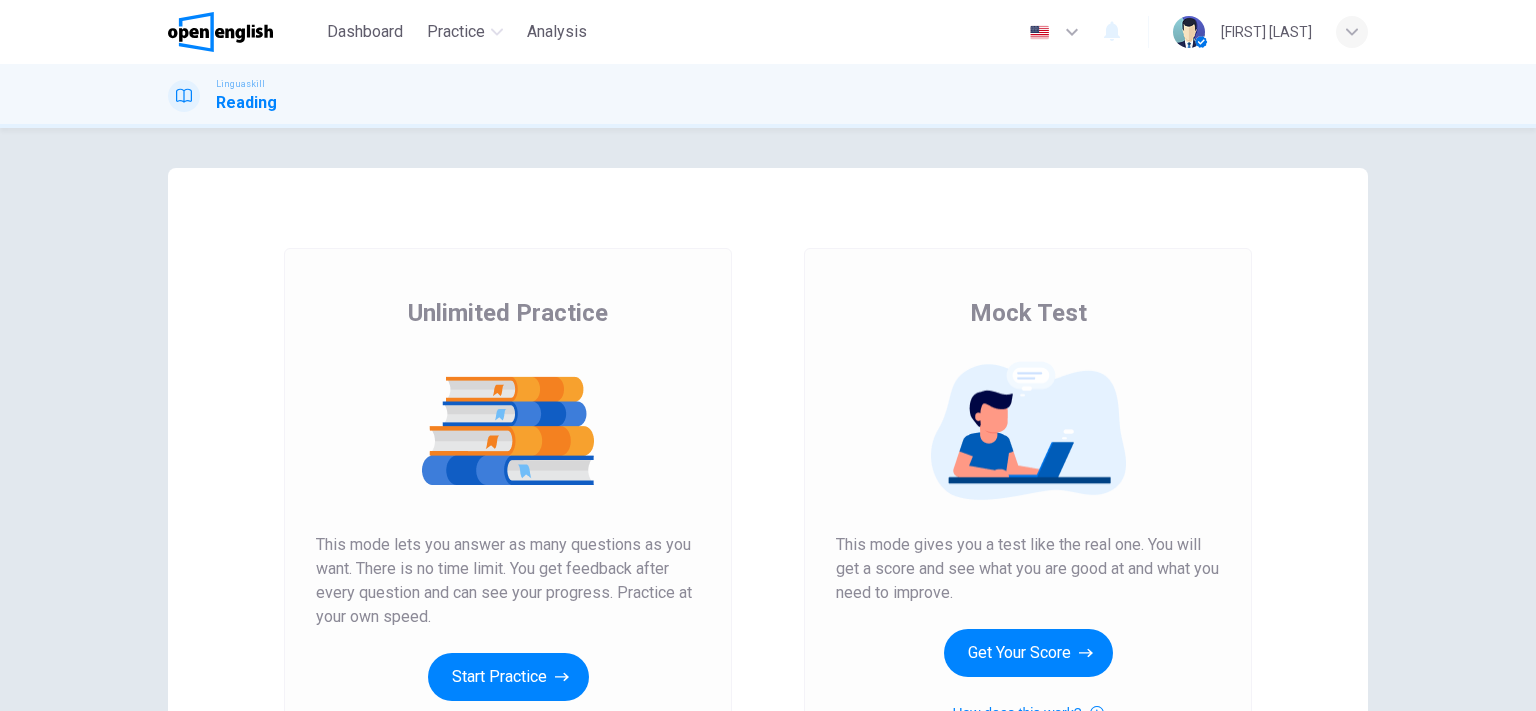 scroll, scrollTop: 0, scrollLeft: 0, axis: both 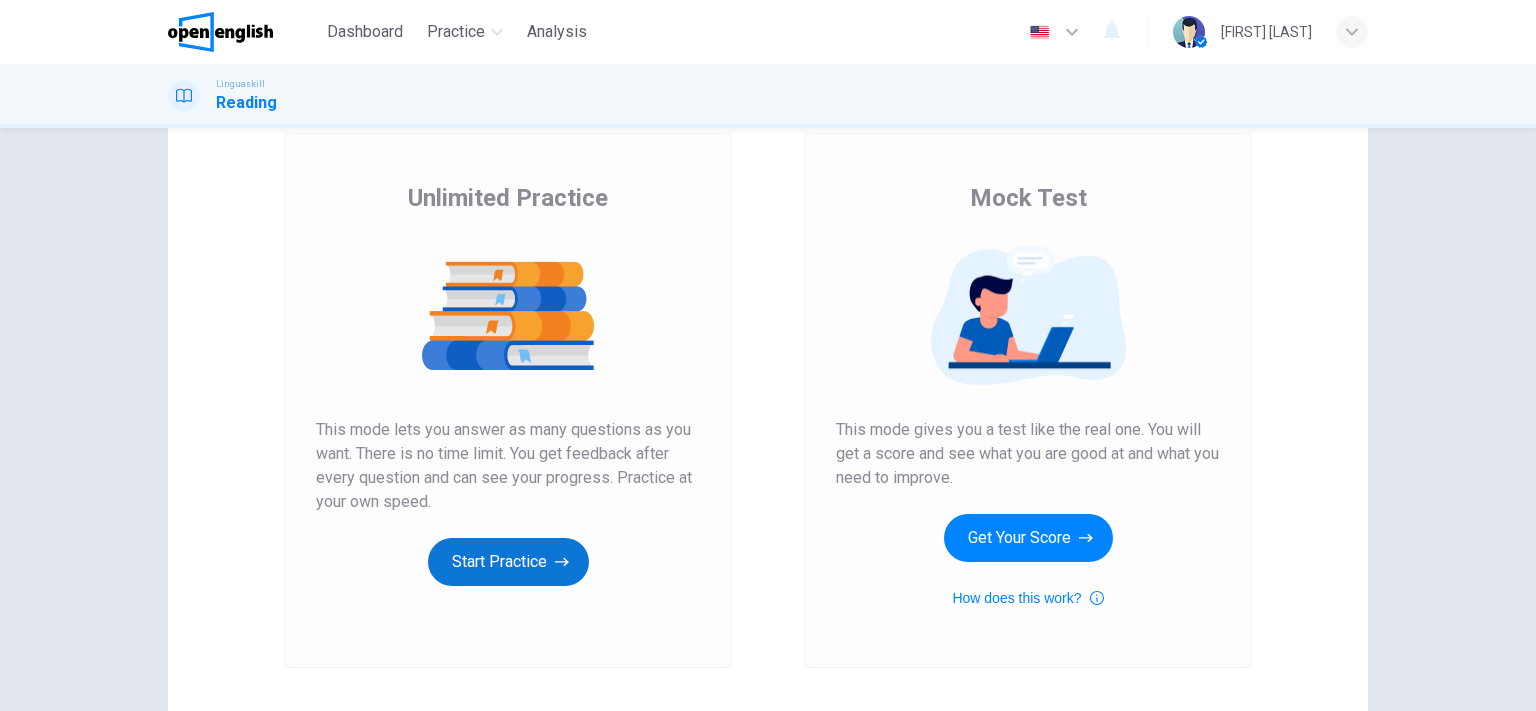click on "Start Practice" at bounding box center [508, 562] 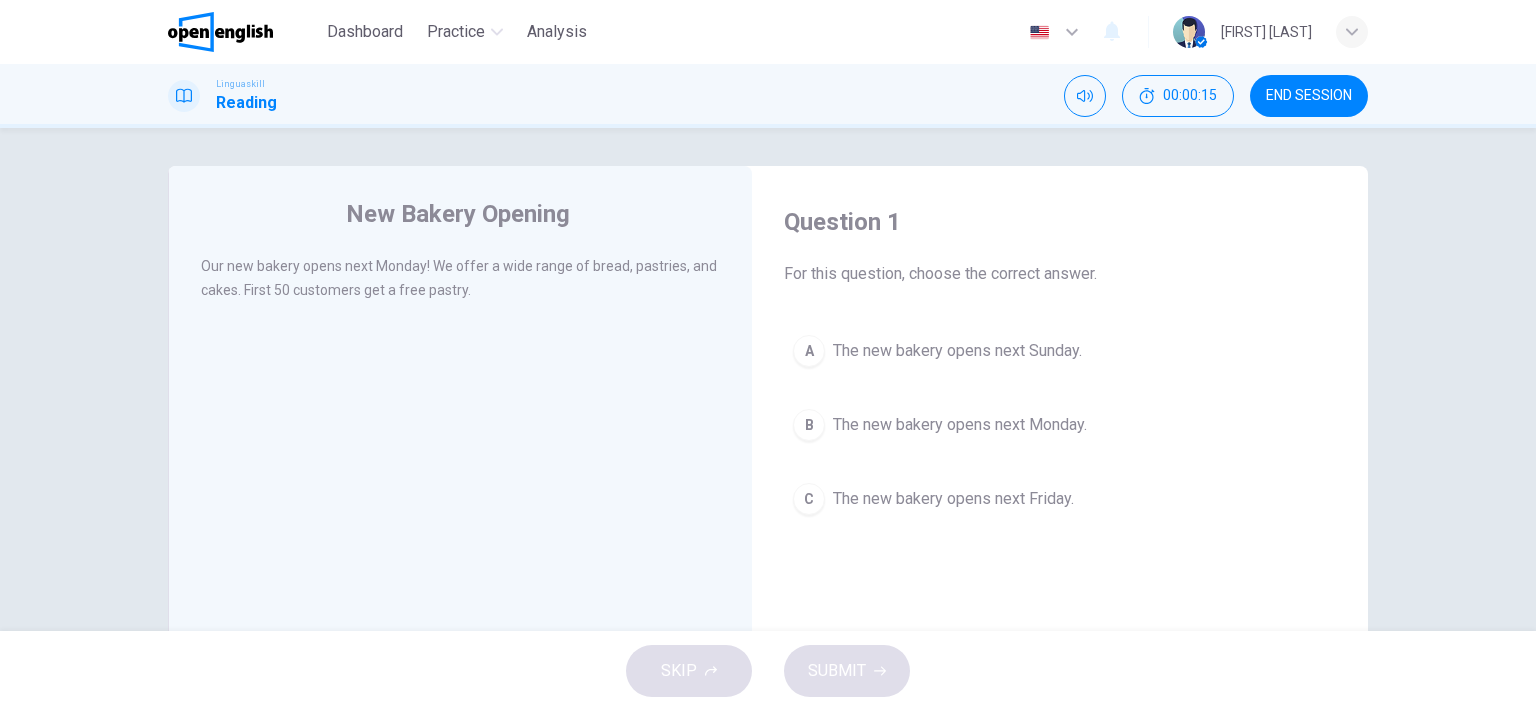 scroll, scrollTop: 0, scrollLeft: 0, axis: both 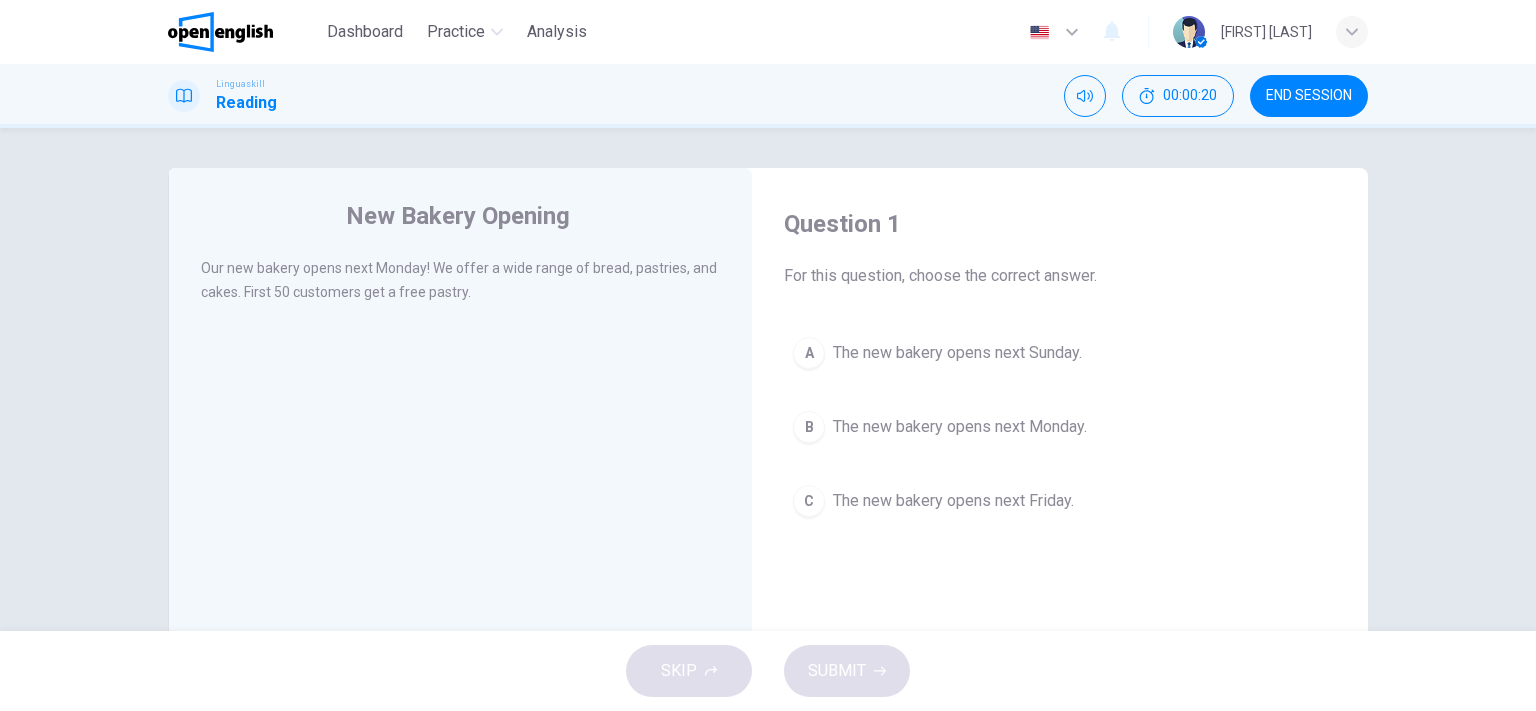 click on "The new bakery opens next Monday." at bounding box center [960, 427] 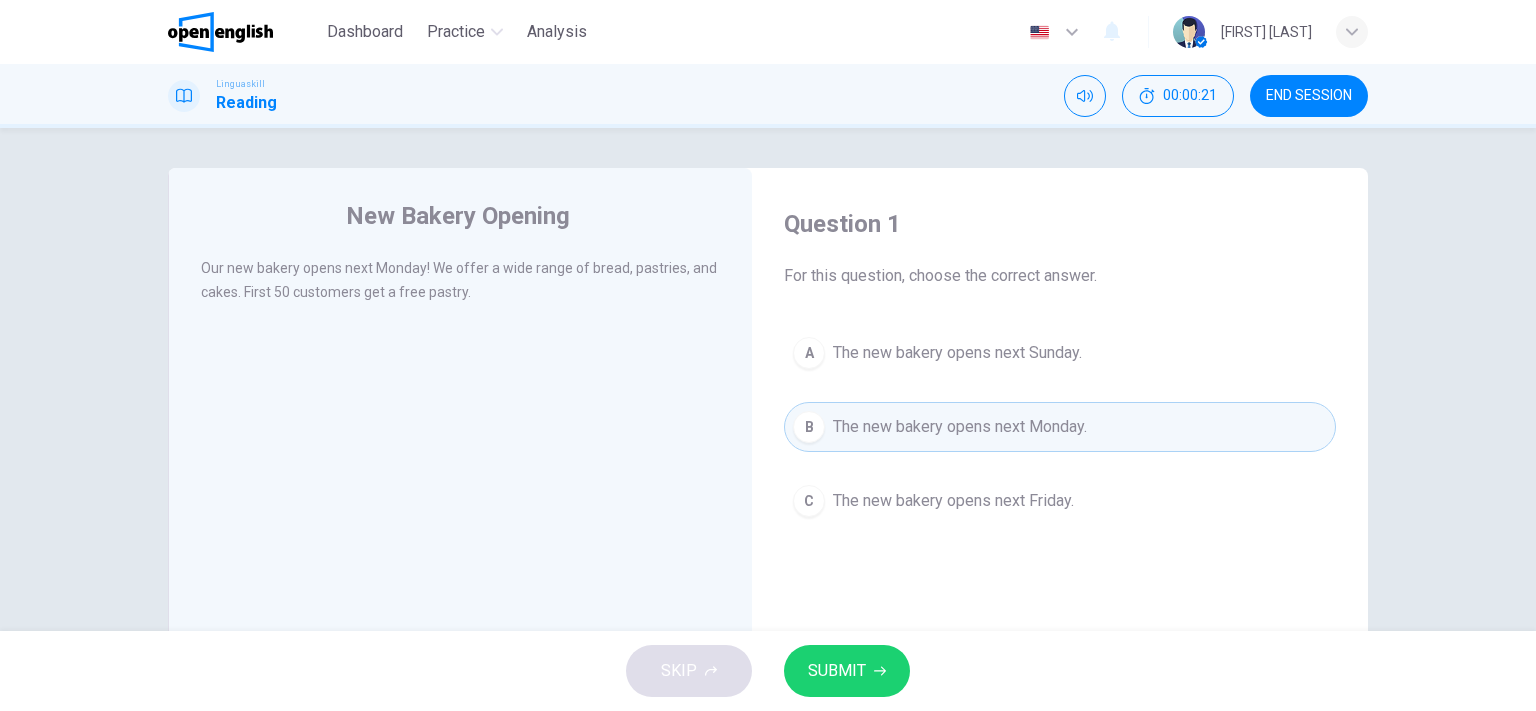 click on "SUBMIT" at bounding box center (847, 671) 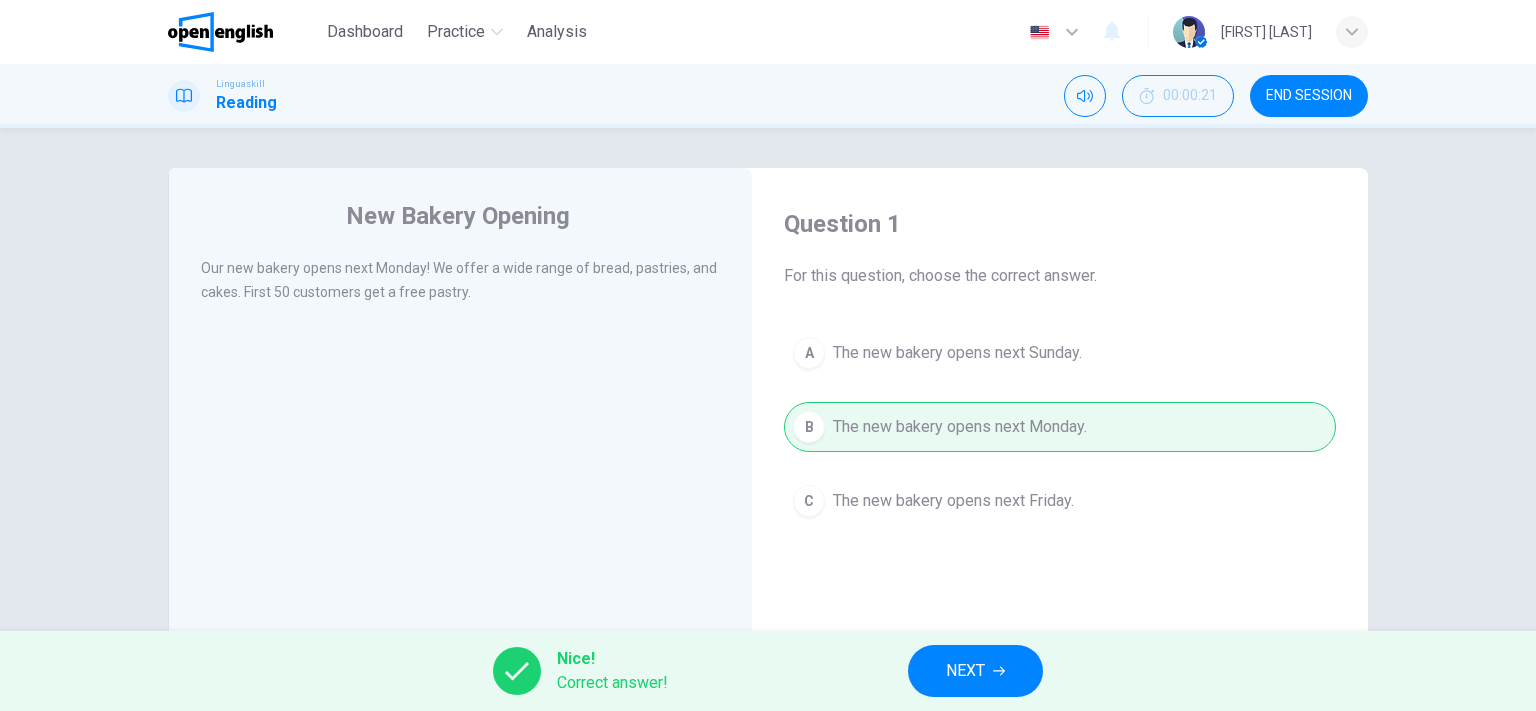 click on "NEXT" at bounding box center [965, 671] 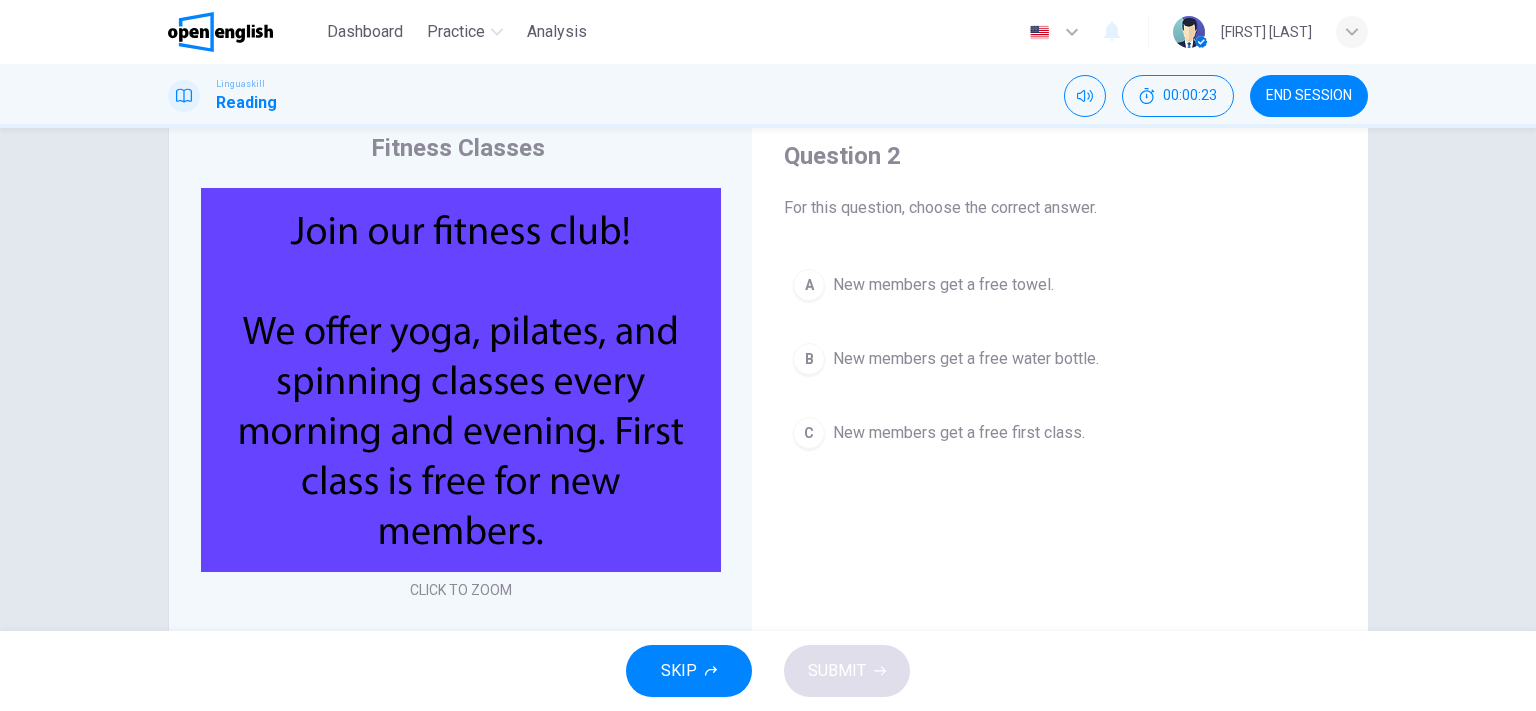 scroll, scrollTop: 115, scrollLeft: 0, axis: vertical 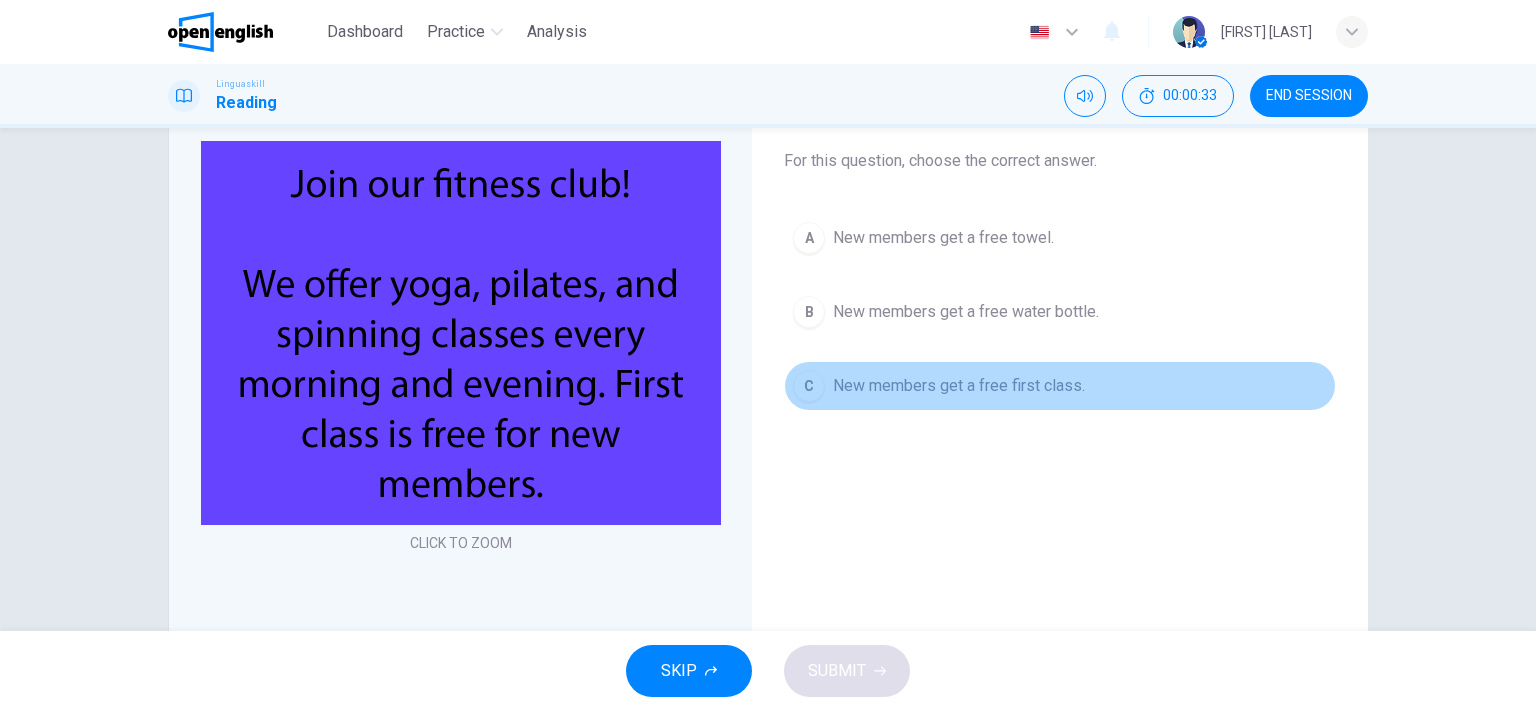 click on "C New members get a free first class." at bounding box center (1060, 386) 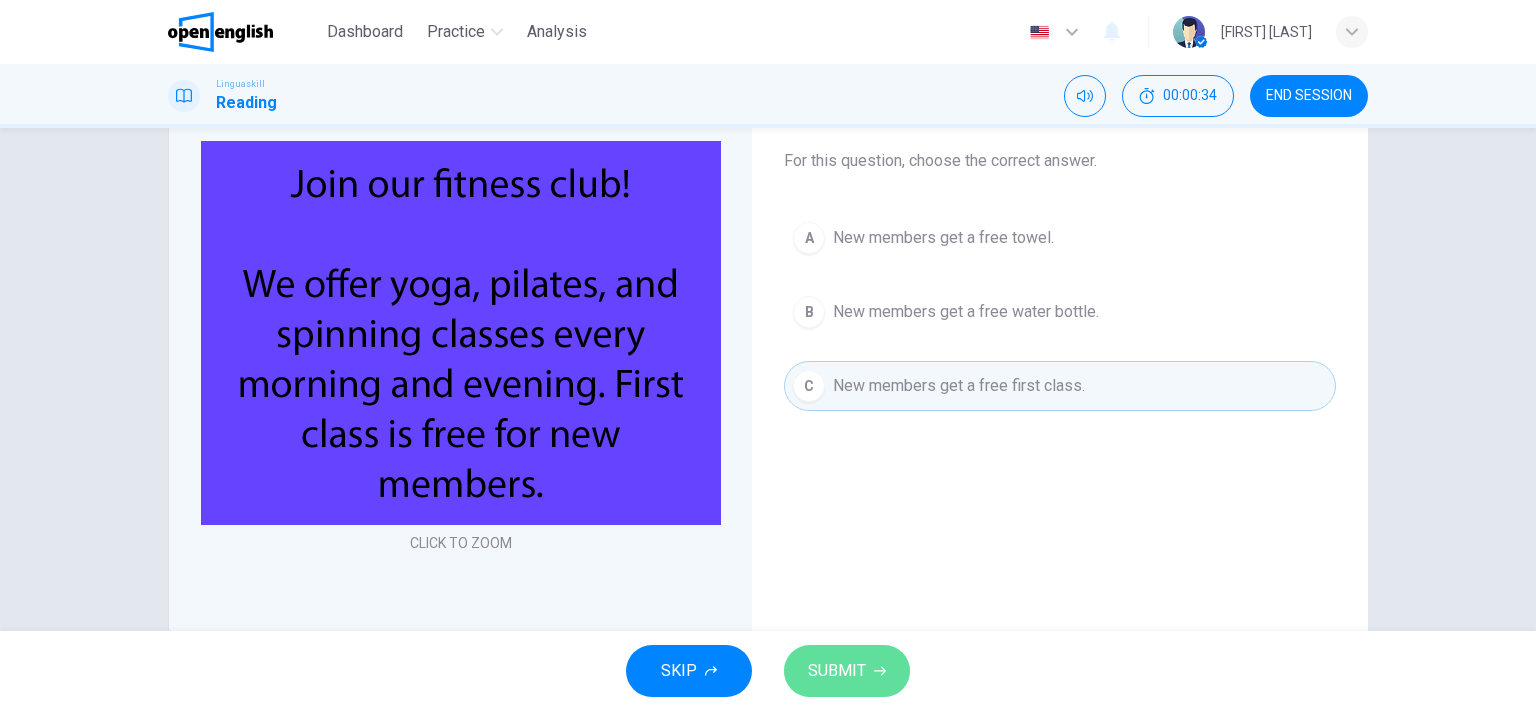 click 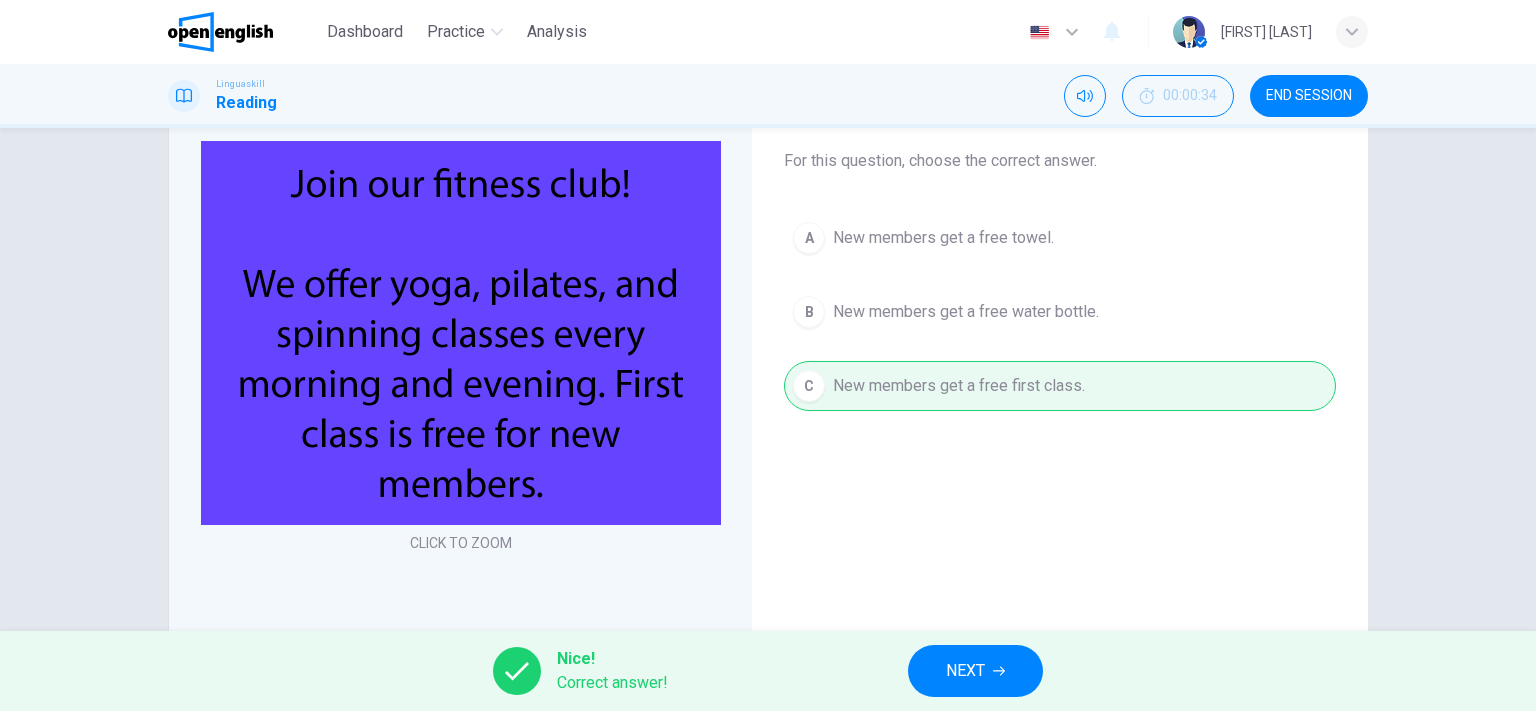 click on "NEXT" at bounding box center (965, 671) 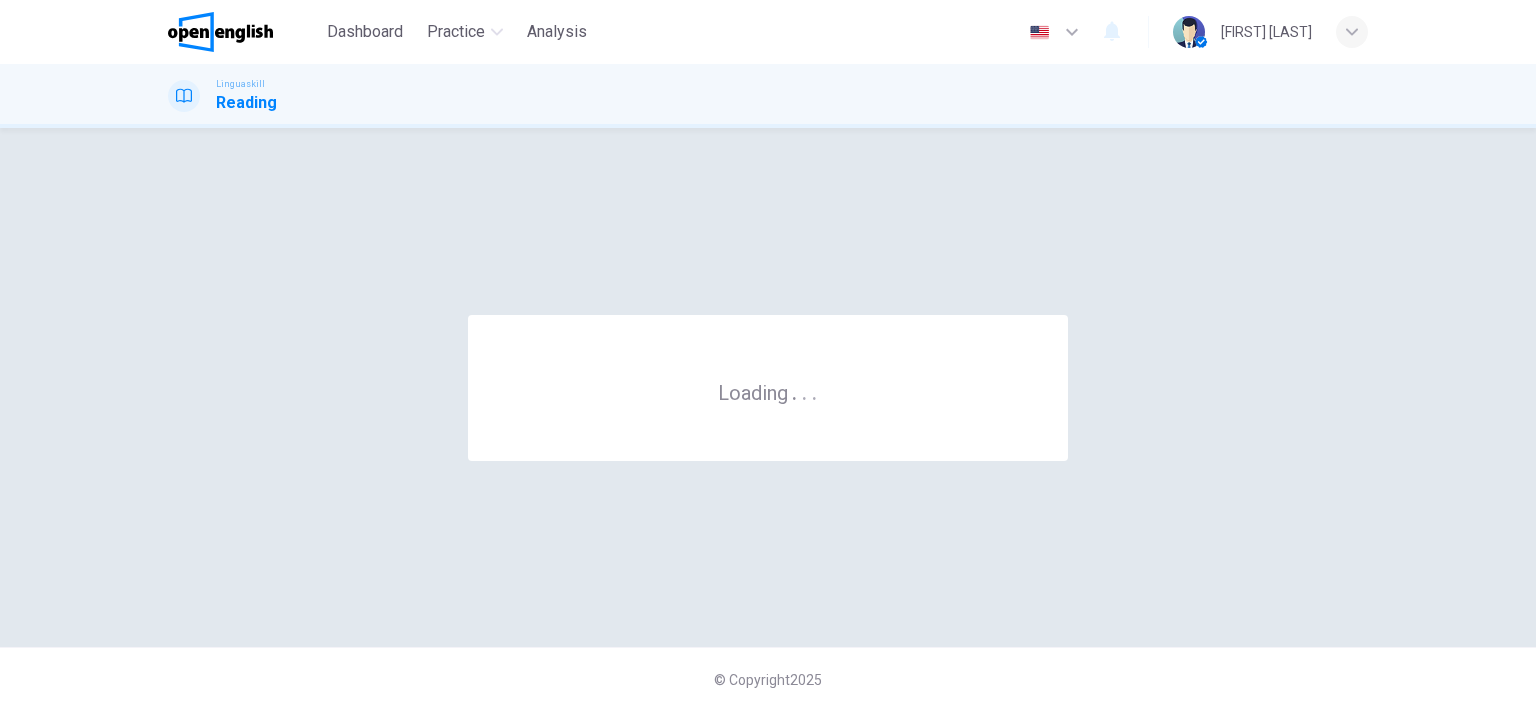 scroll, scrollTop: 0, scrollLeft: 0, axis: both 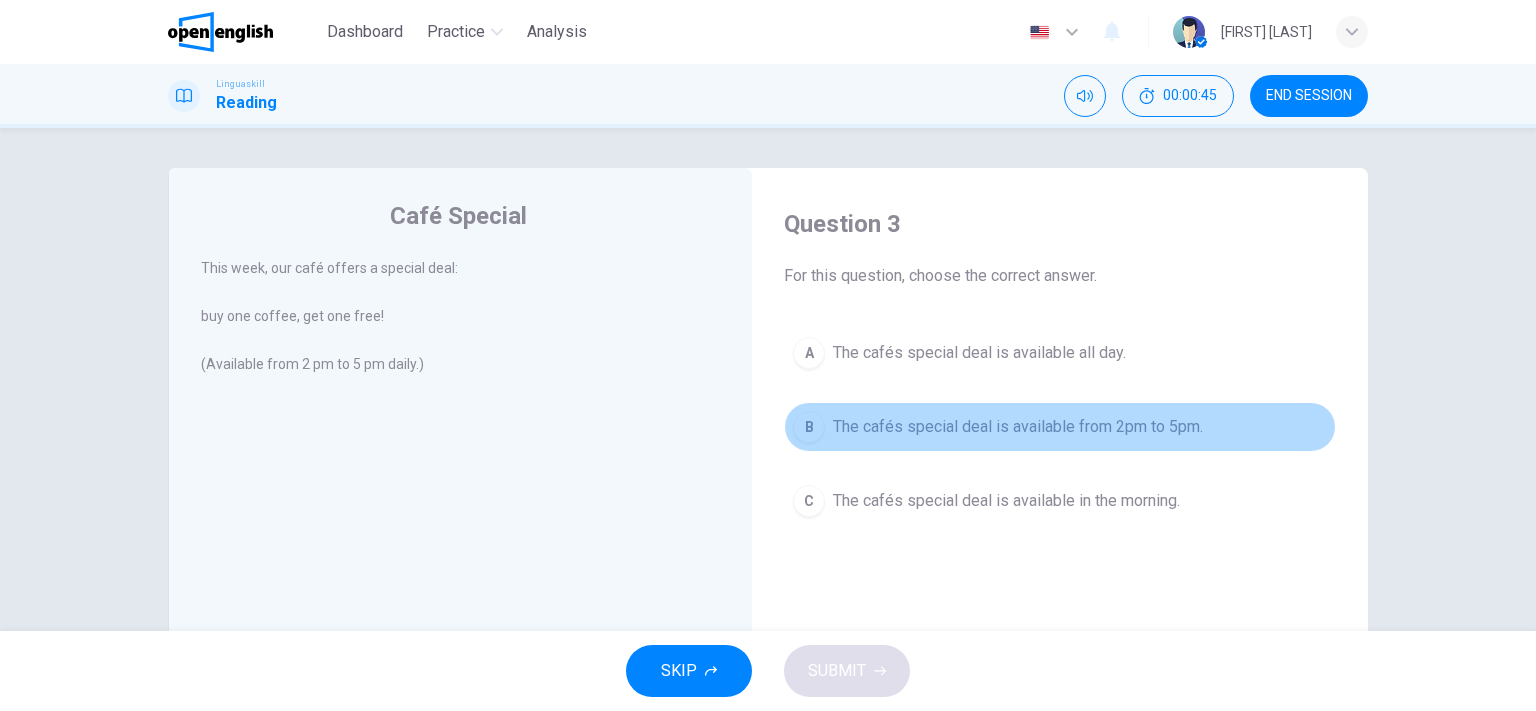 click on "The cafés special deal is available from 2pm to 5pm." at bounding box center (1018, 427) 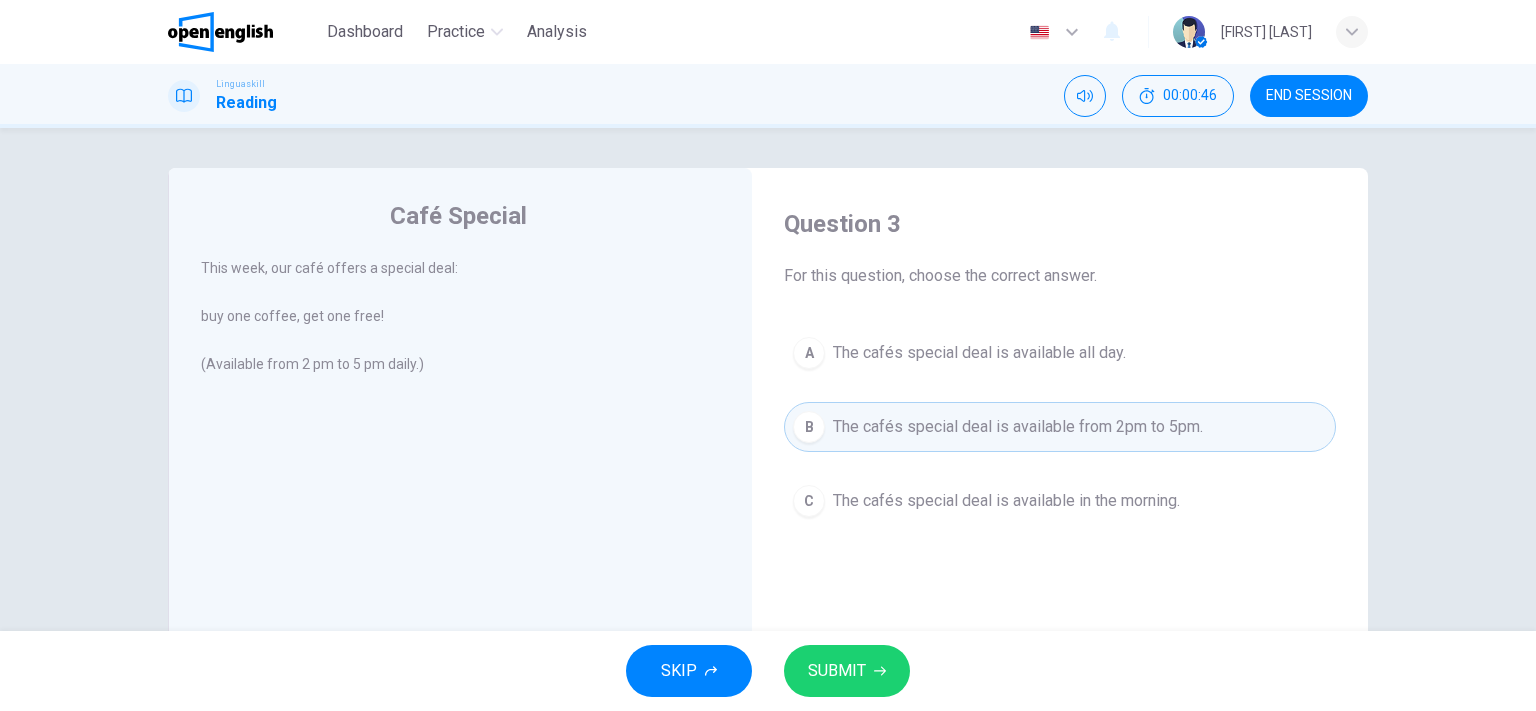 click on "SUBMIT" at bounding box center [847, 671] 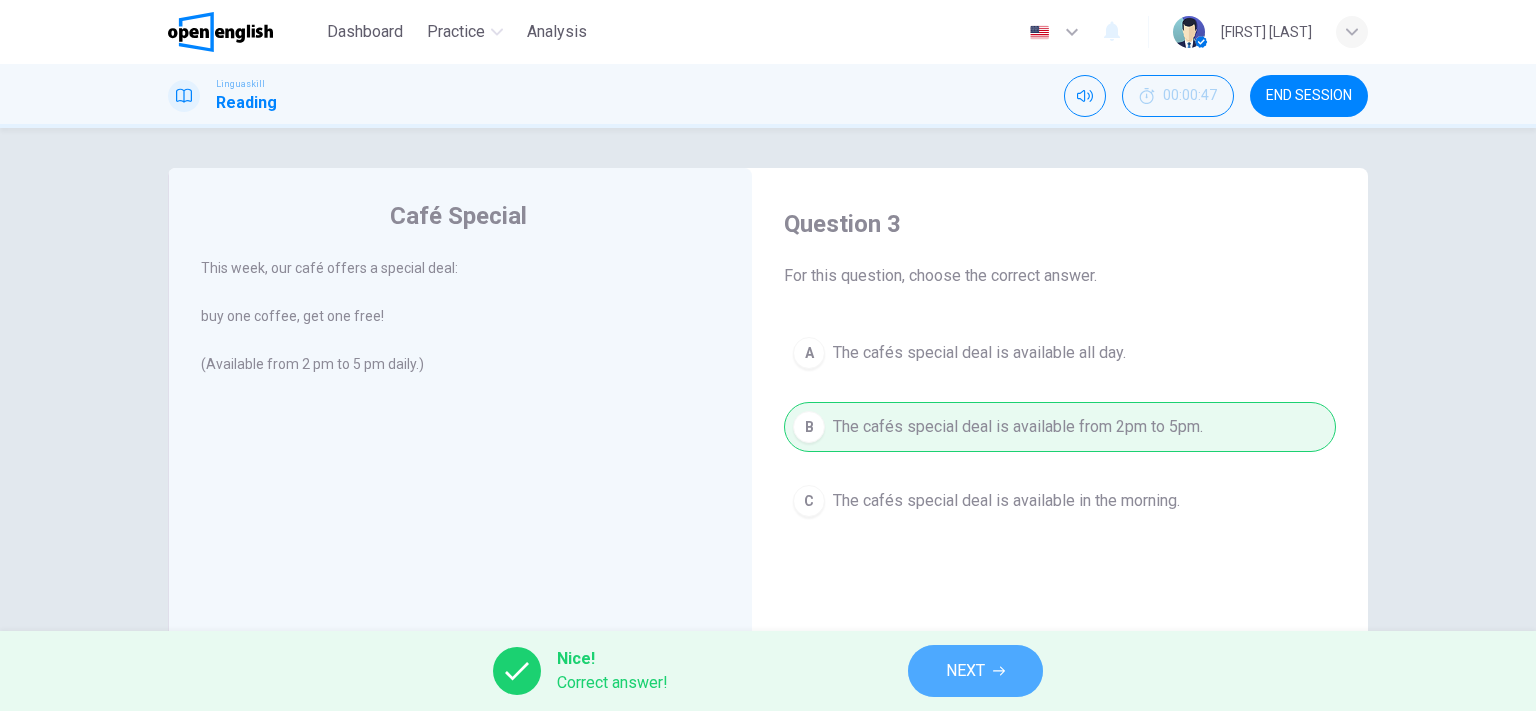 click on "NEXT" at bounding box center (965, 671) 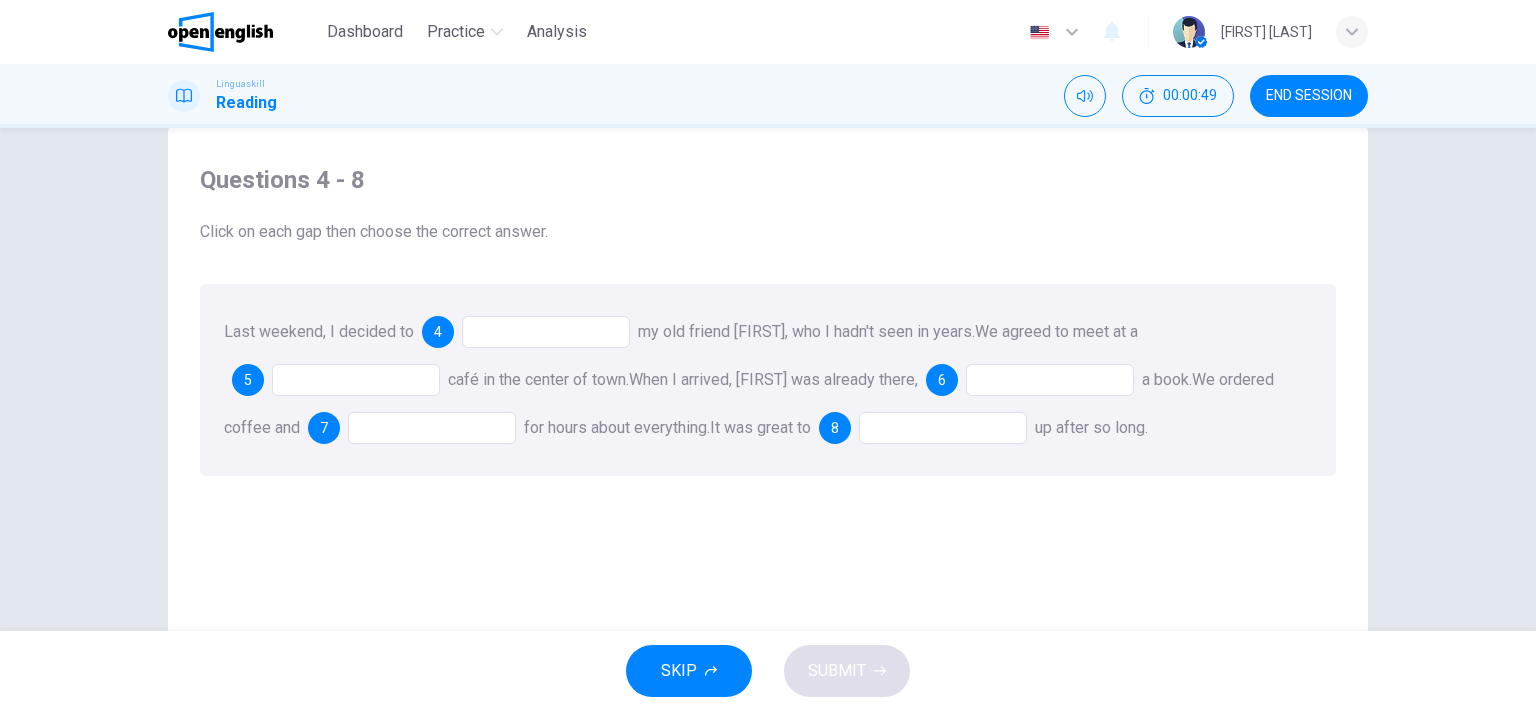 scroll, scrollTop: 0, scrollLeft: 0, axis: both 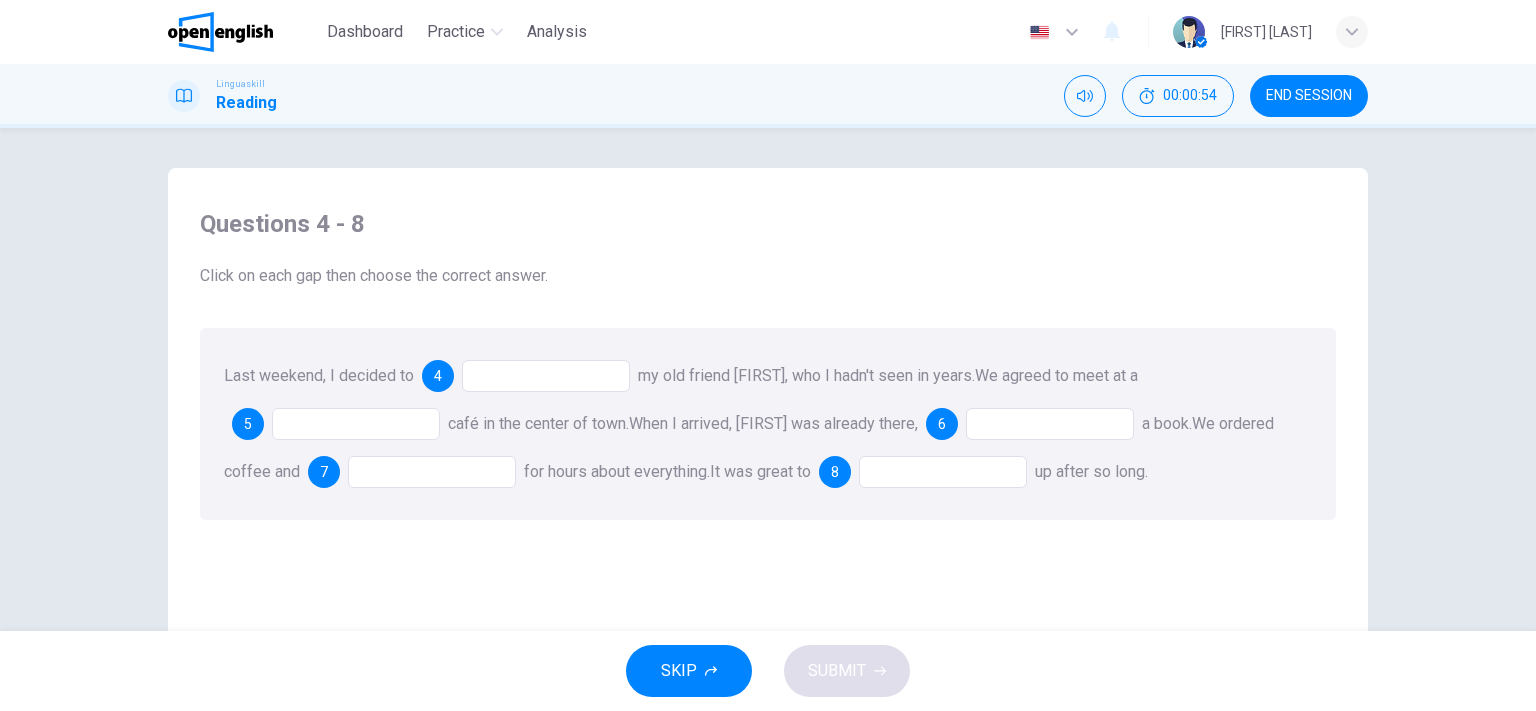 click at bounding box center (546, 376) 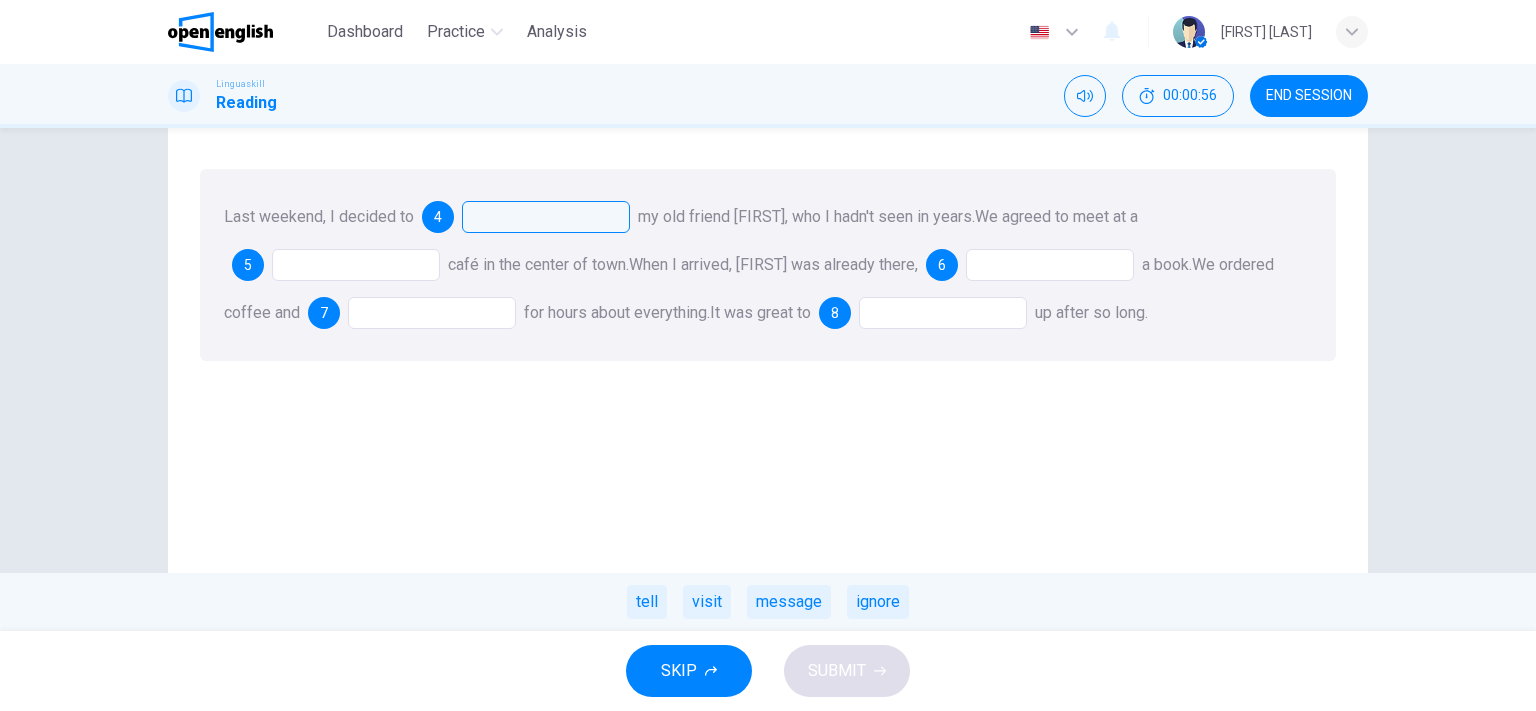scroll, scrollTop: 115, scrollLeft: 0, axis: vertical 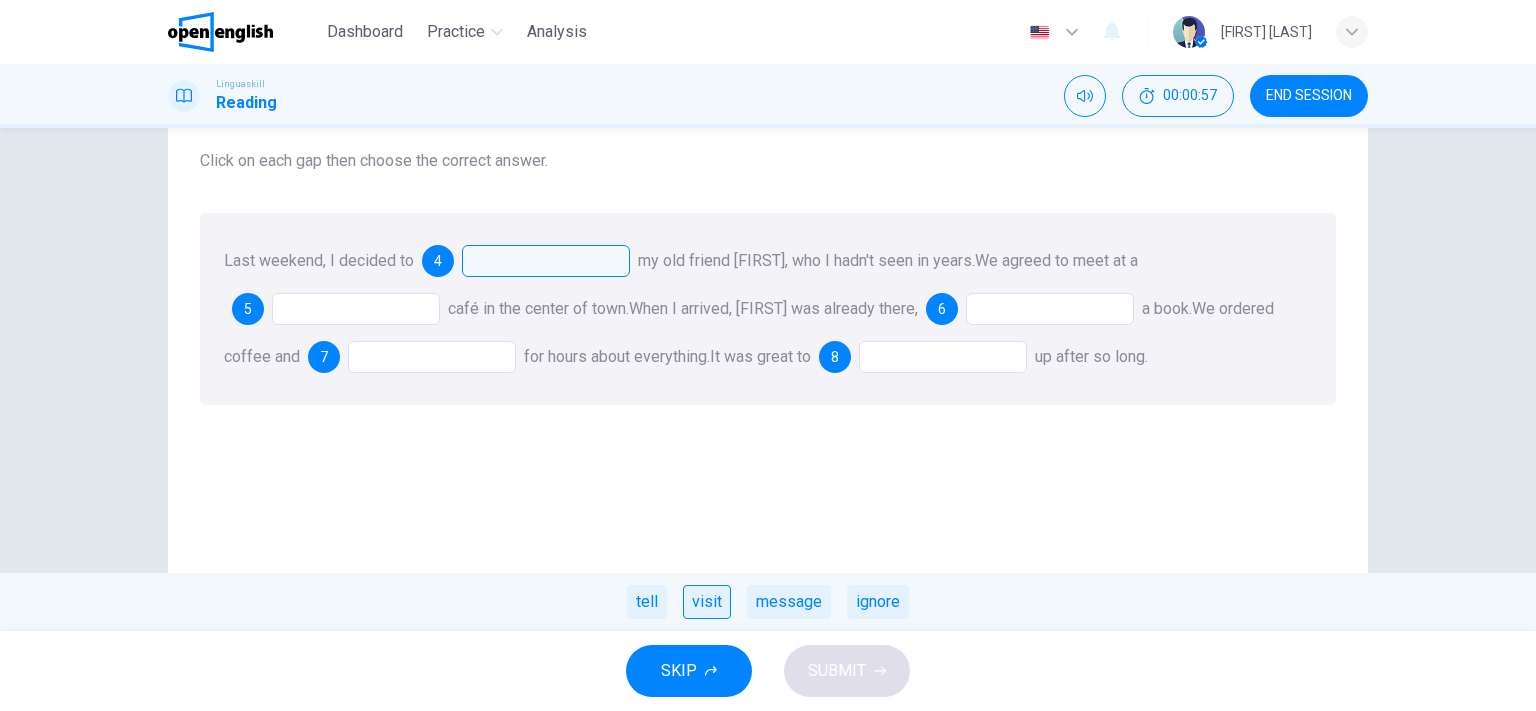 click on "visit" at bounding box center (707, 602) 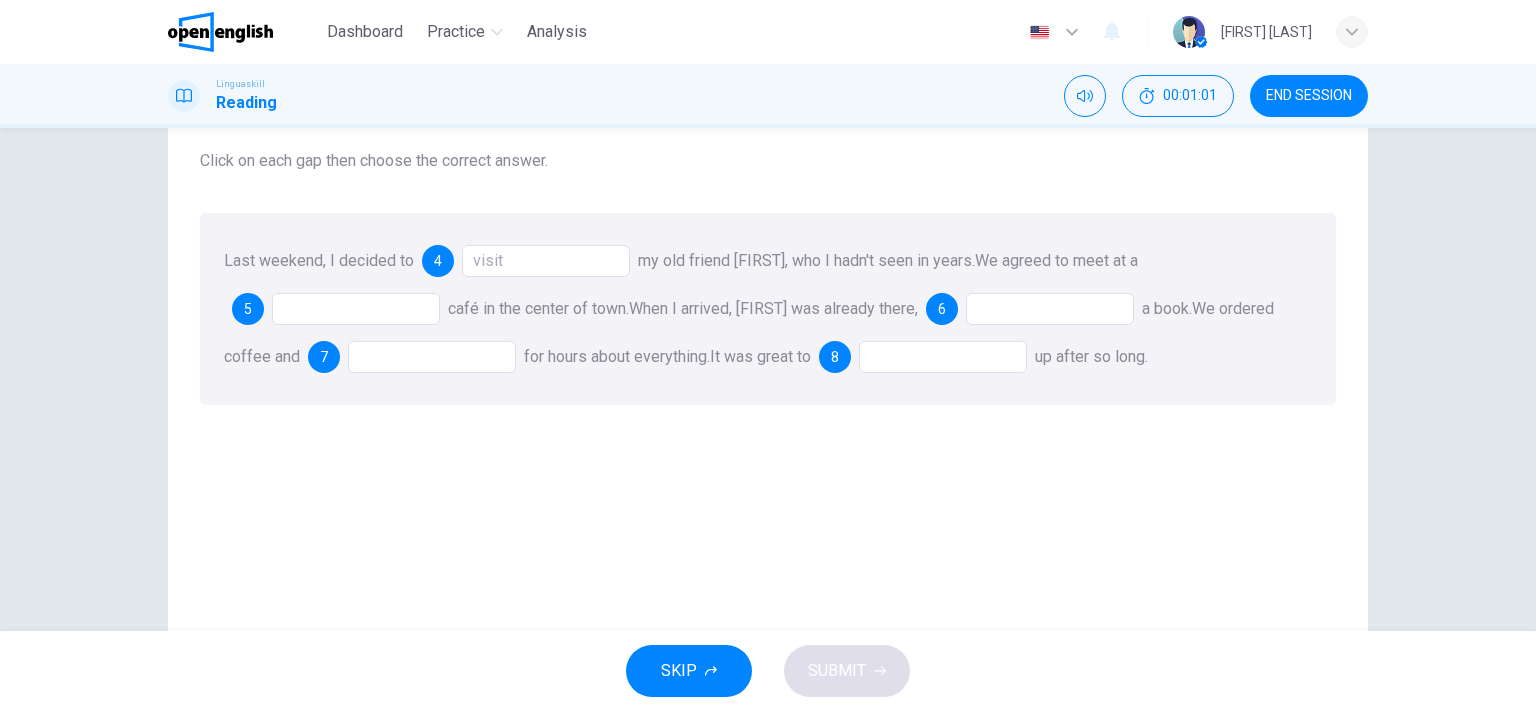 click at bounding box center [356, 309] 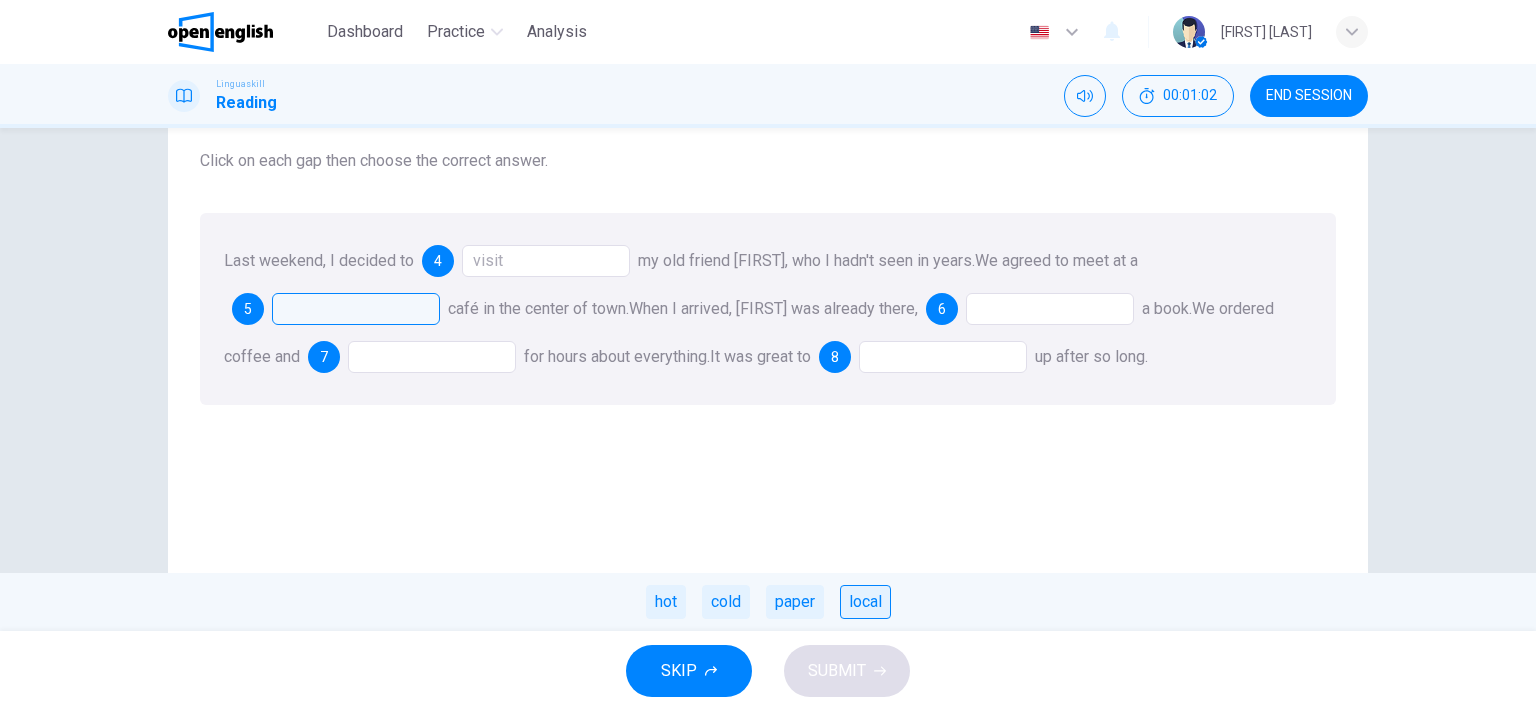 click on "local" at bounding box center (865, 602) 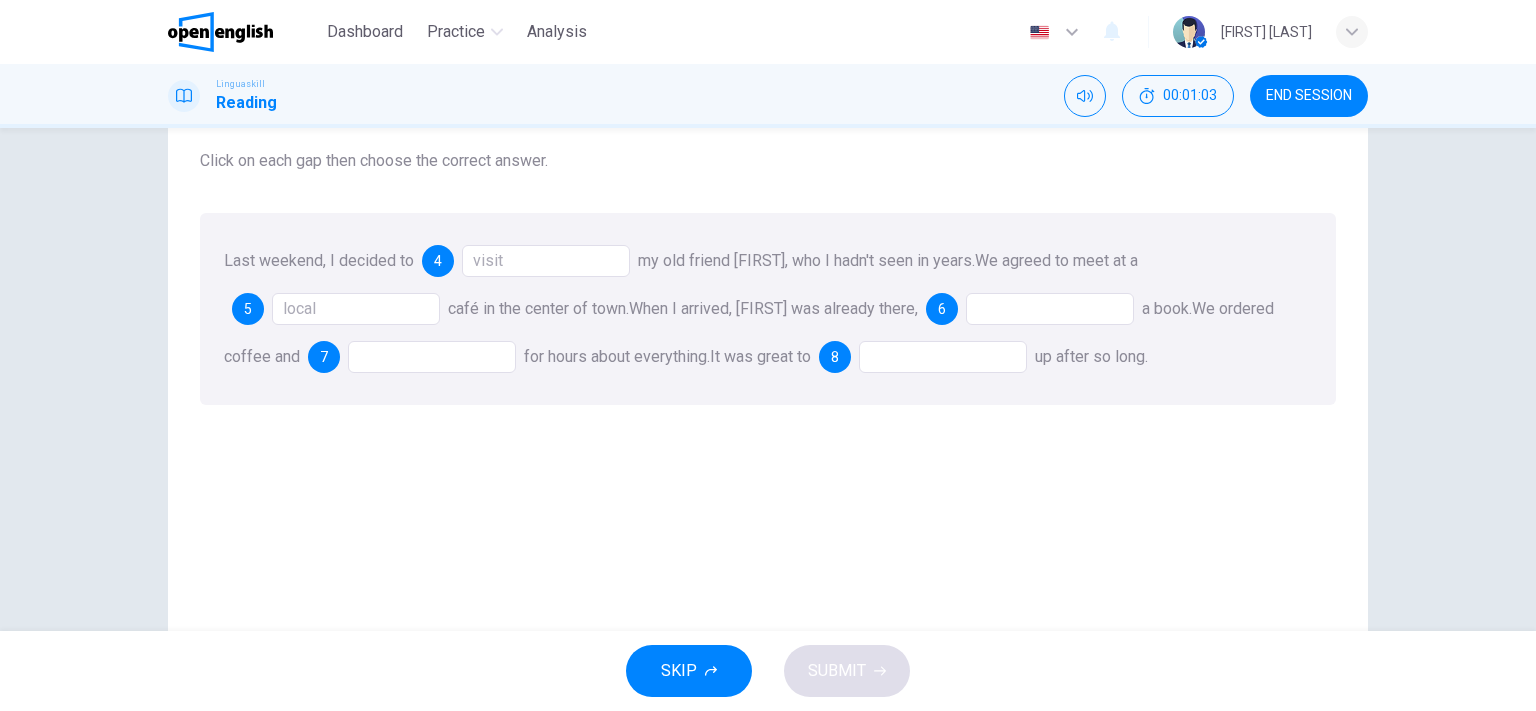 click at bounding box center (1050, 309) 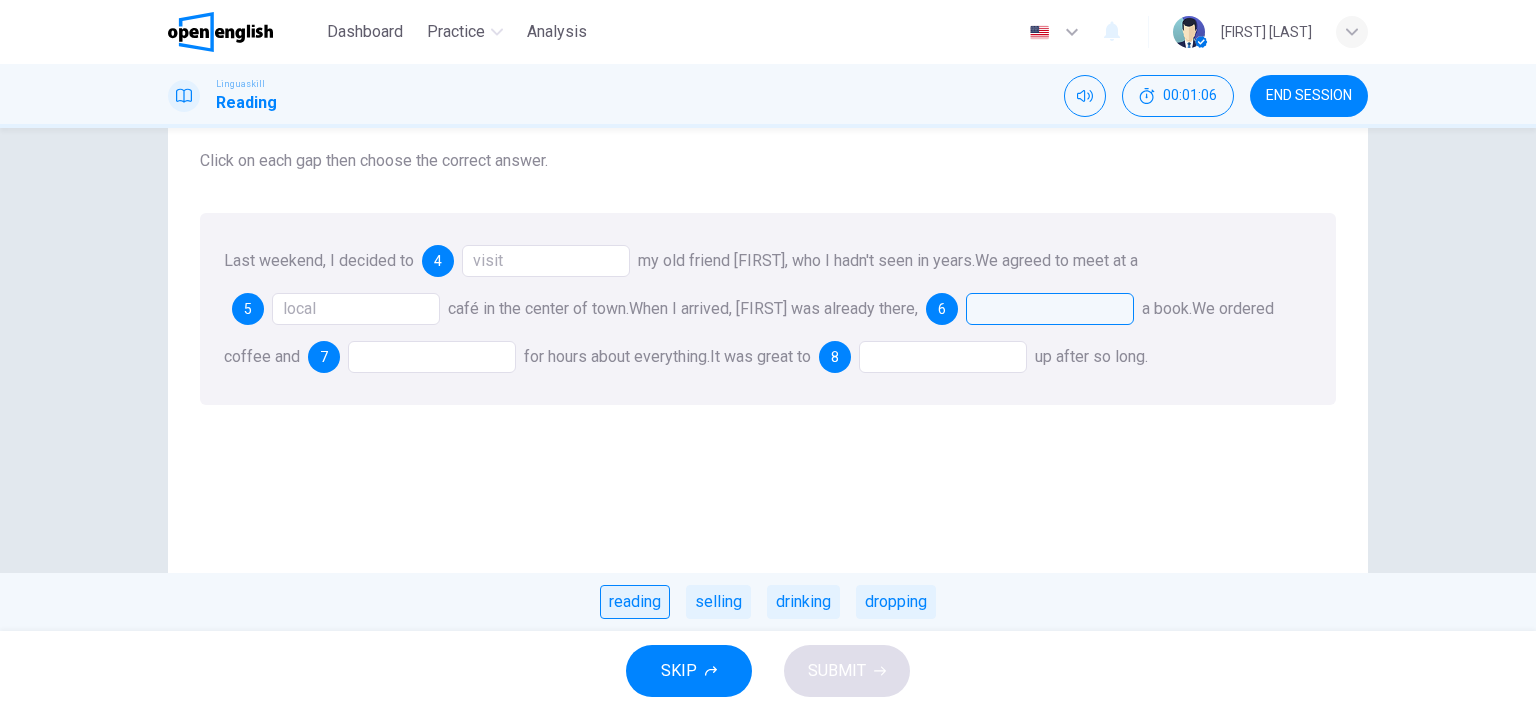 click on "reading" at bounding box center (635, 602) 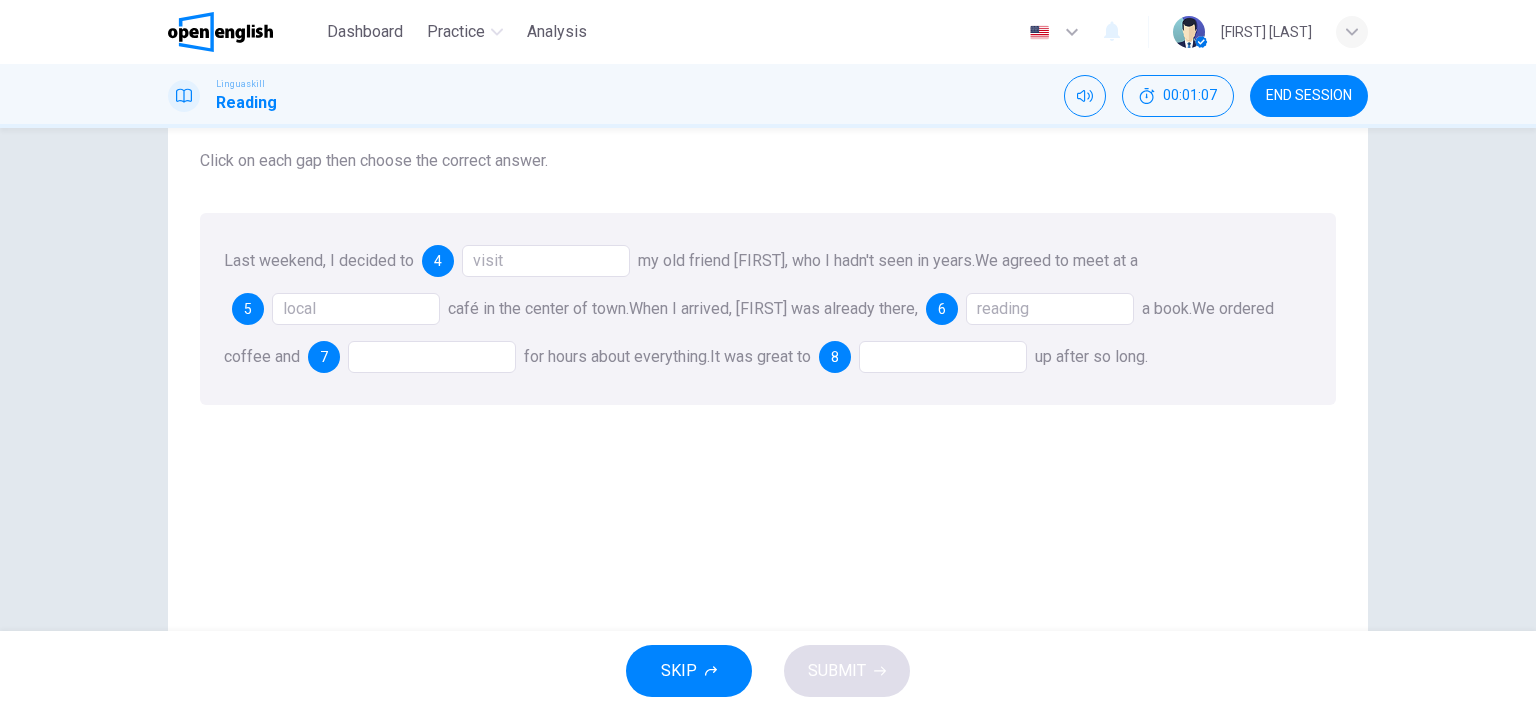 drag, startPoint x: 409, startPoint y: 344, endPoint x: 473, endPoint y: 378, distance: 72.47068 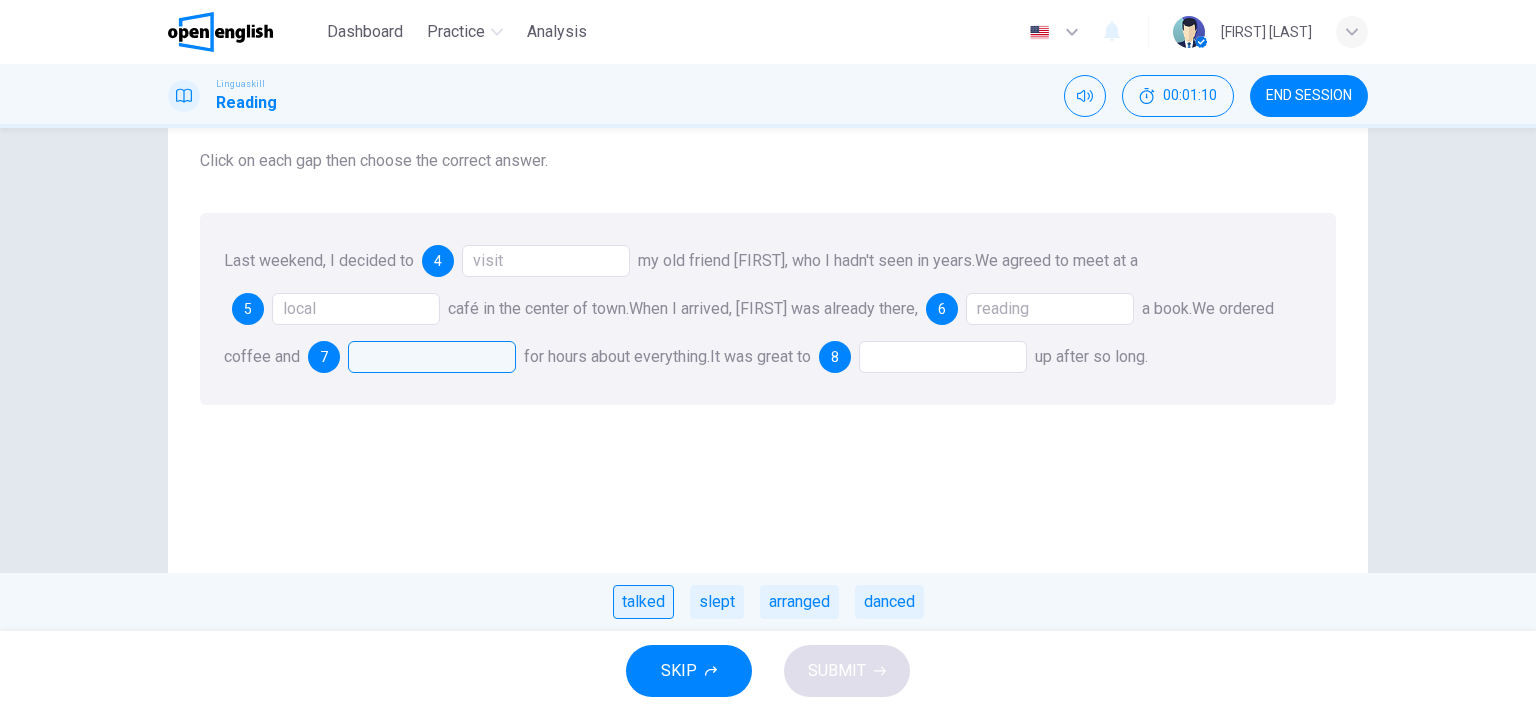 click on "talked" at bounding box center [643, 602] 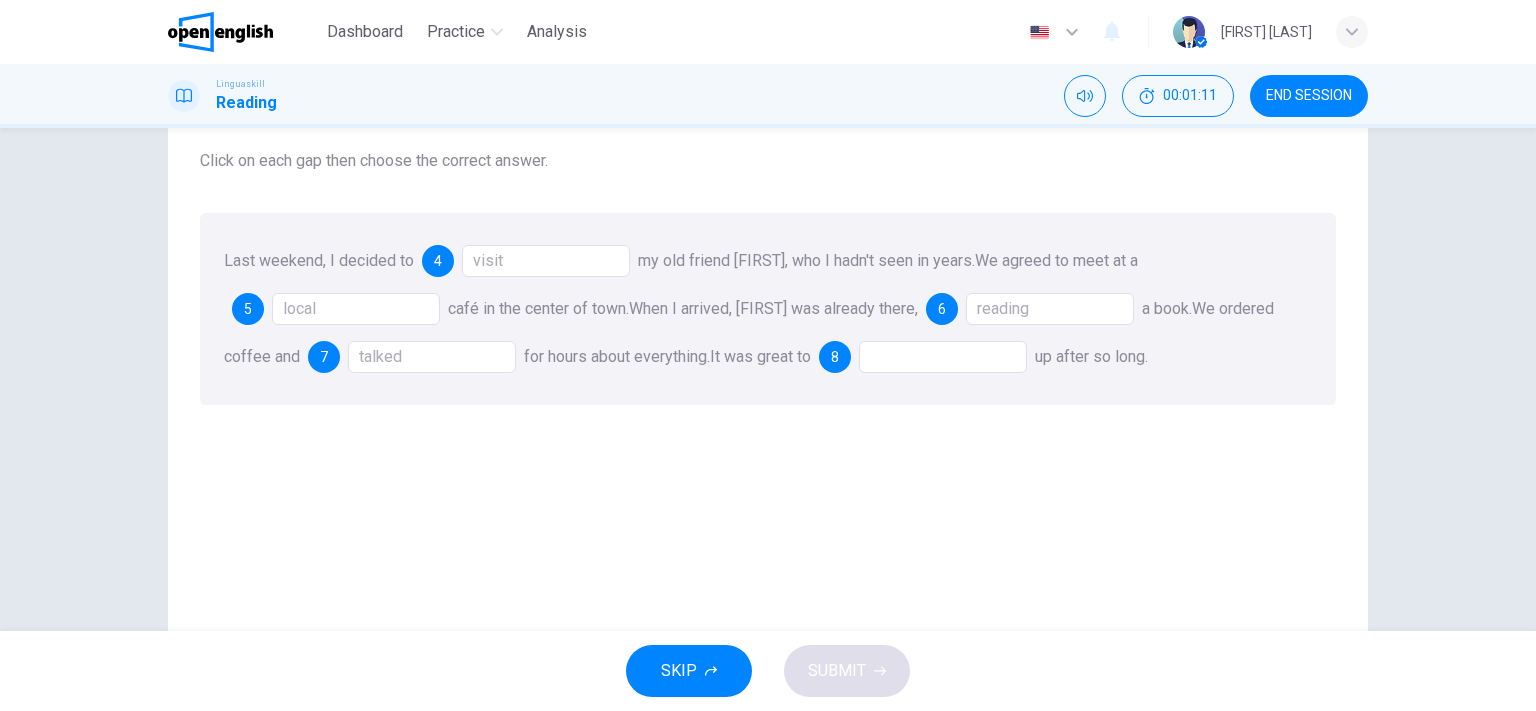 click at bounding box center [943, 357] 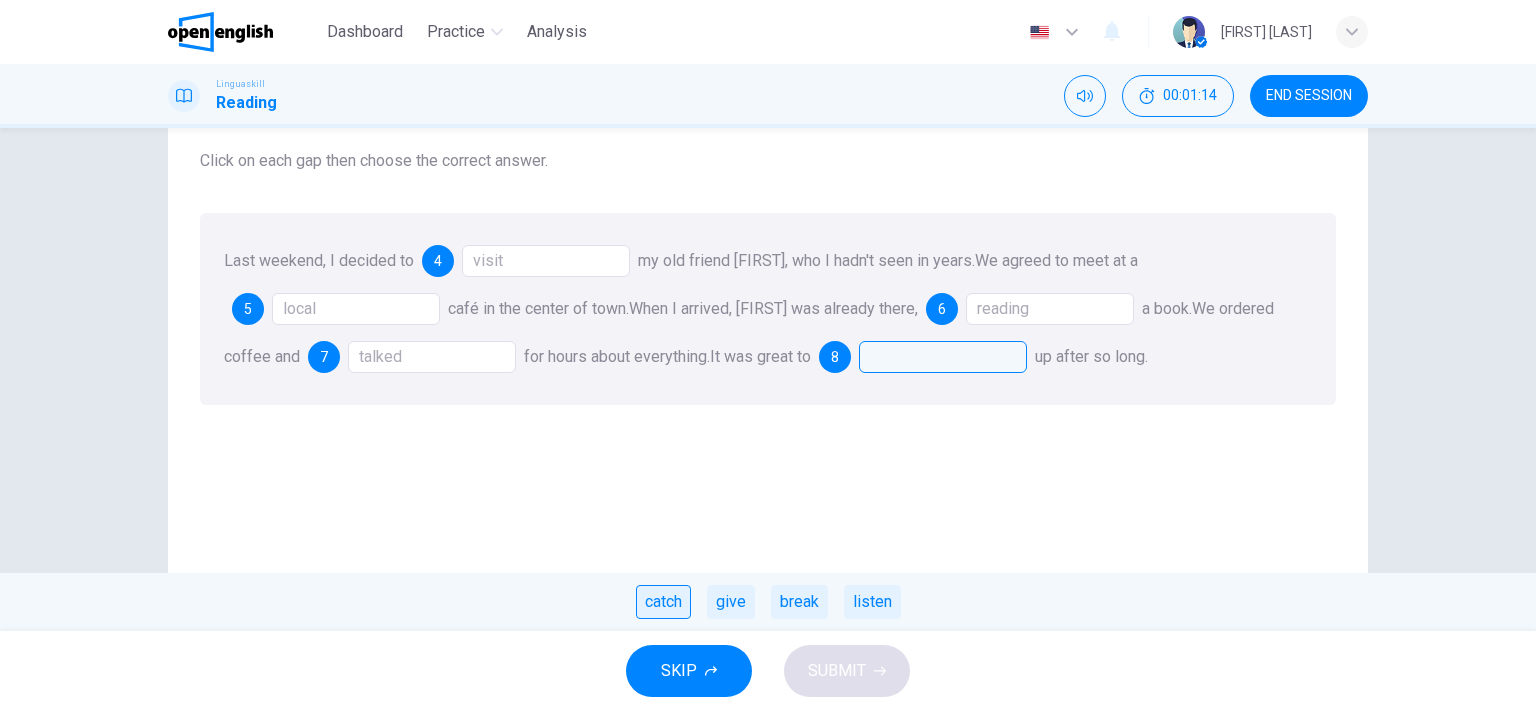 click on "catch" at bounding box center [663, 602] 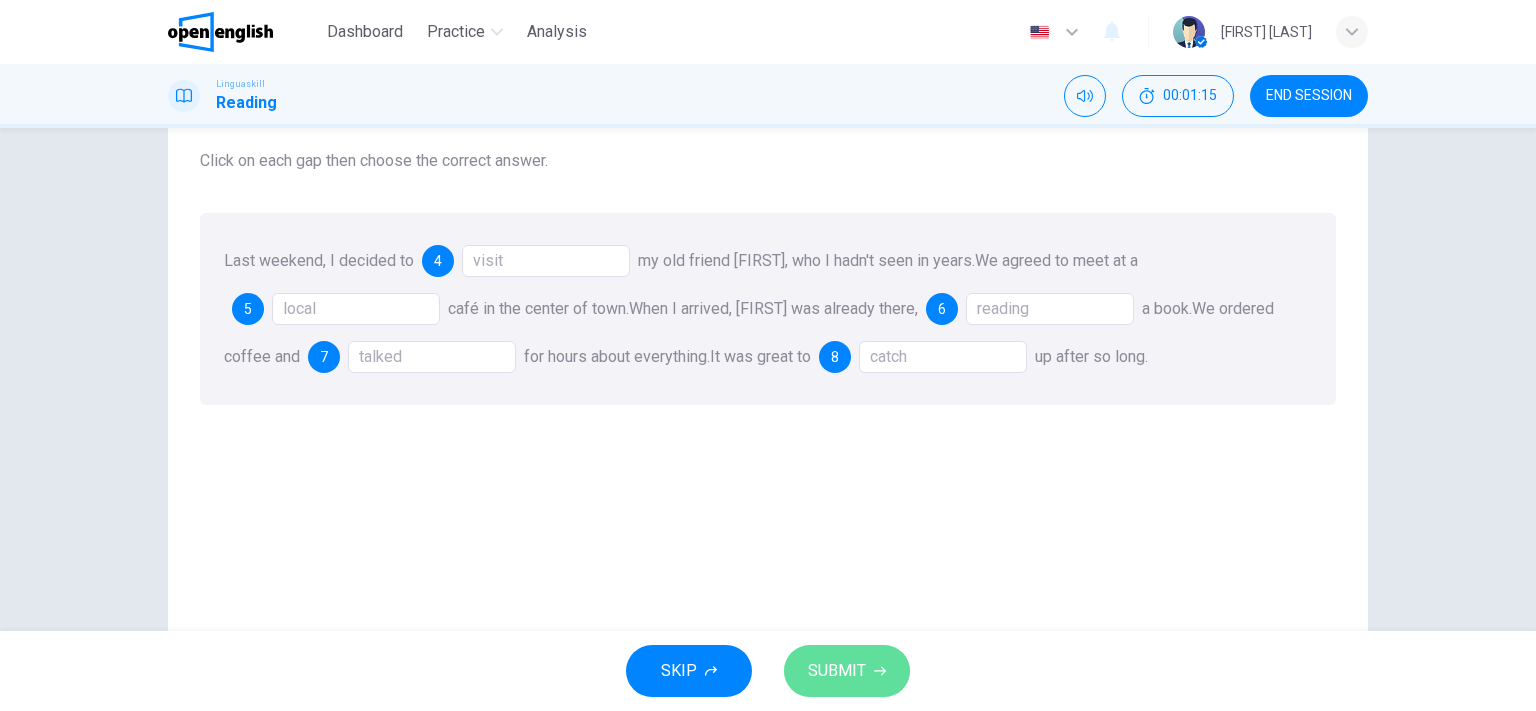 click on "SUBMIT" at bounding box center [847, 671] 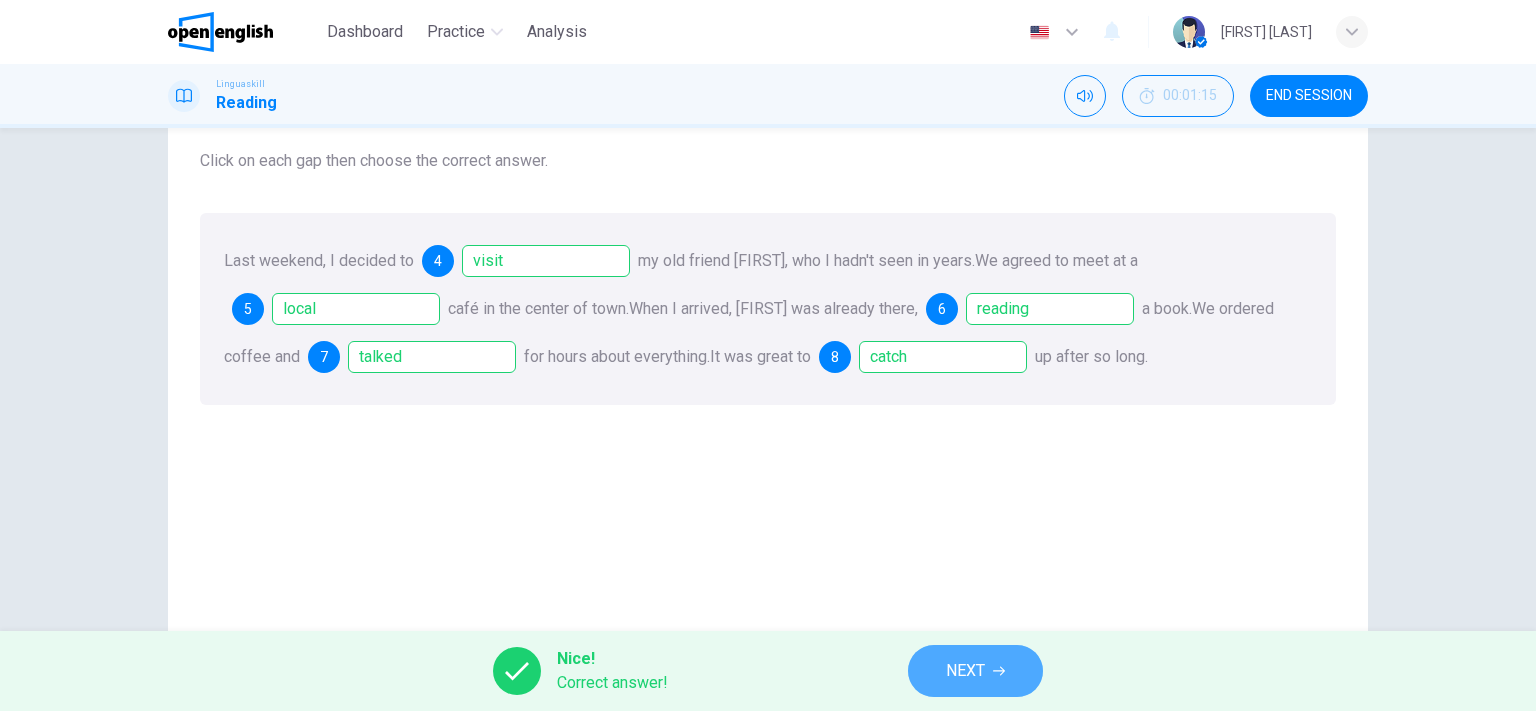 click on "NEXT" at bounding box center (965, 671) 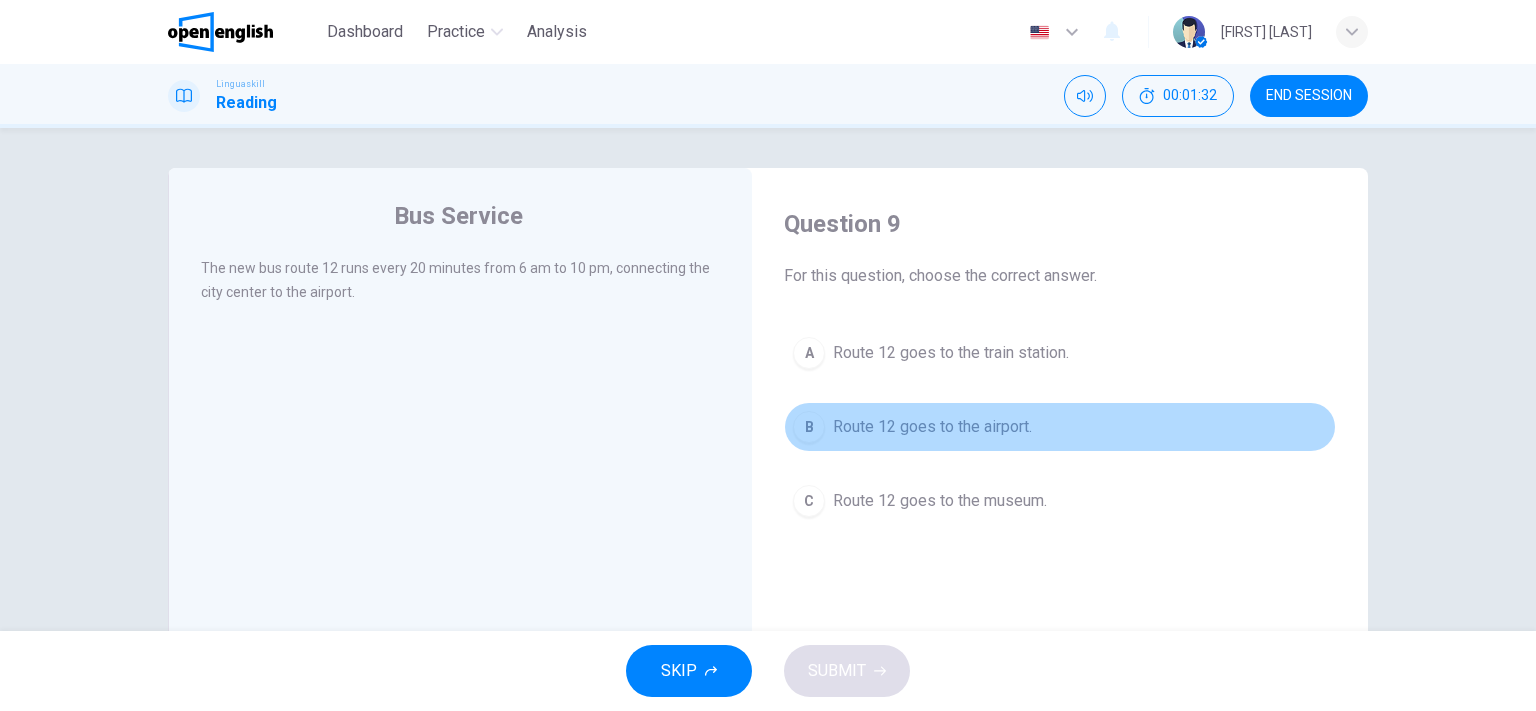 click on "Route 12 goes to the airport." at bounding box center [932, 427] 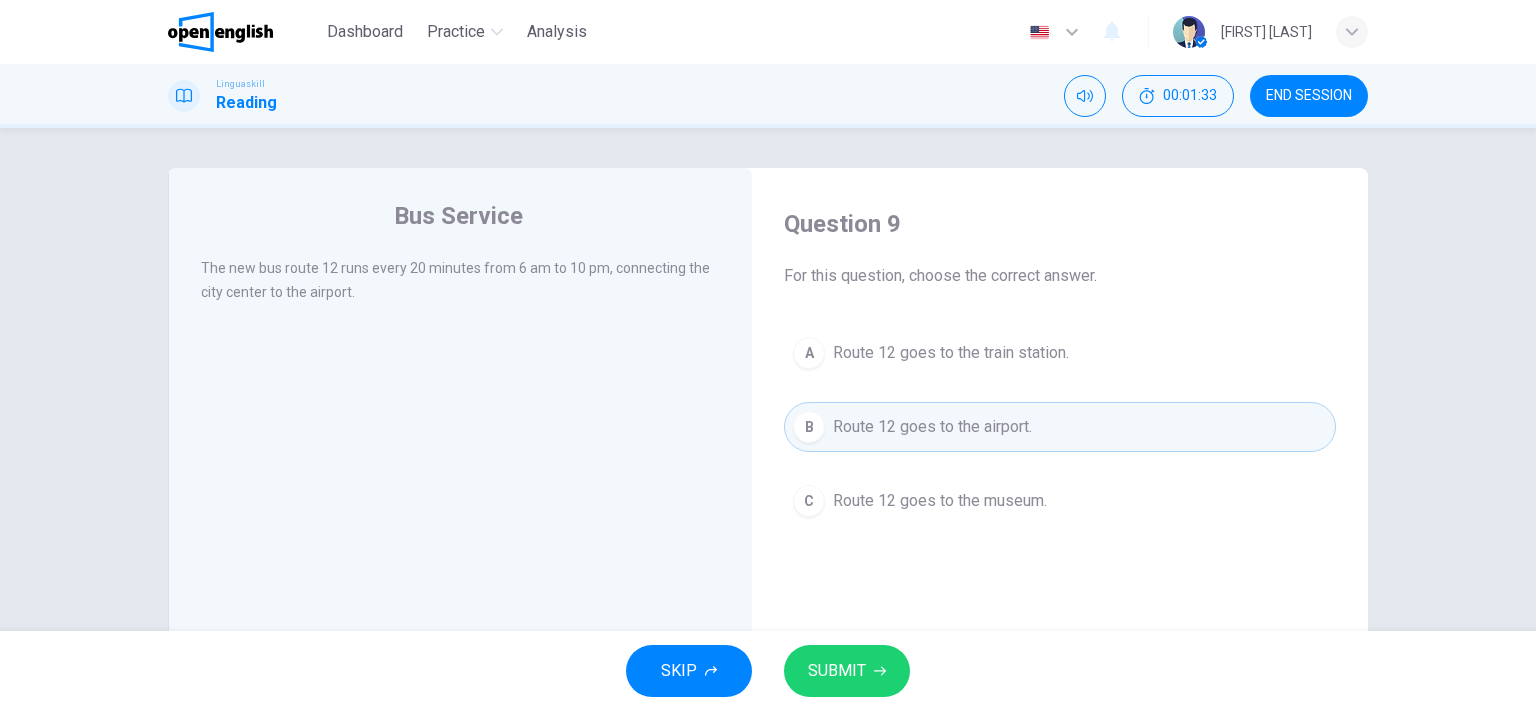 click on "SUBMIT" at bounding box center (847, 671) 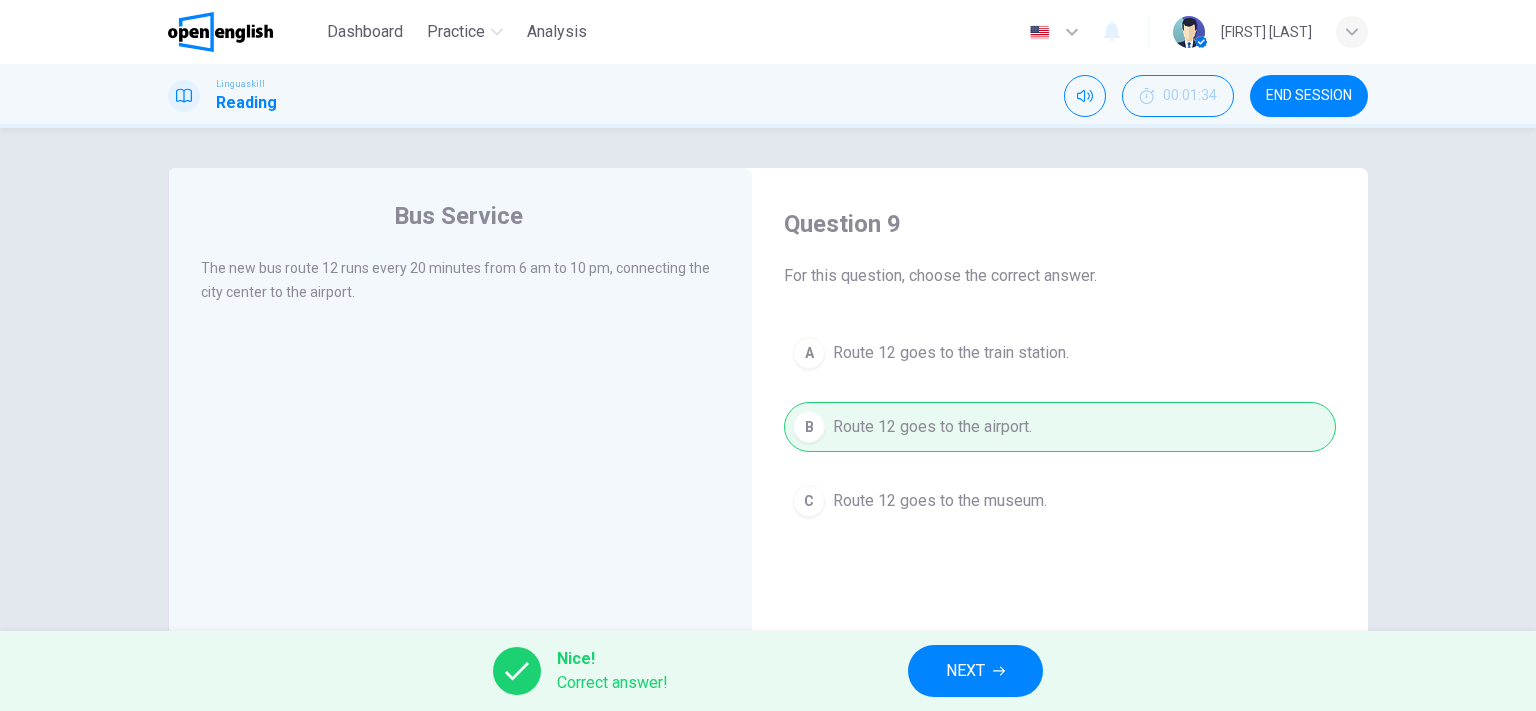 click on "NEXT" at bounding box center (975, 671) 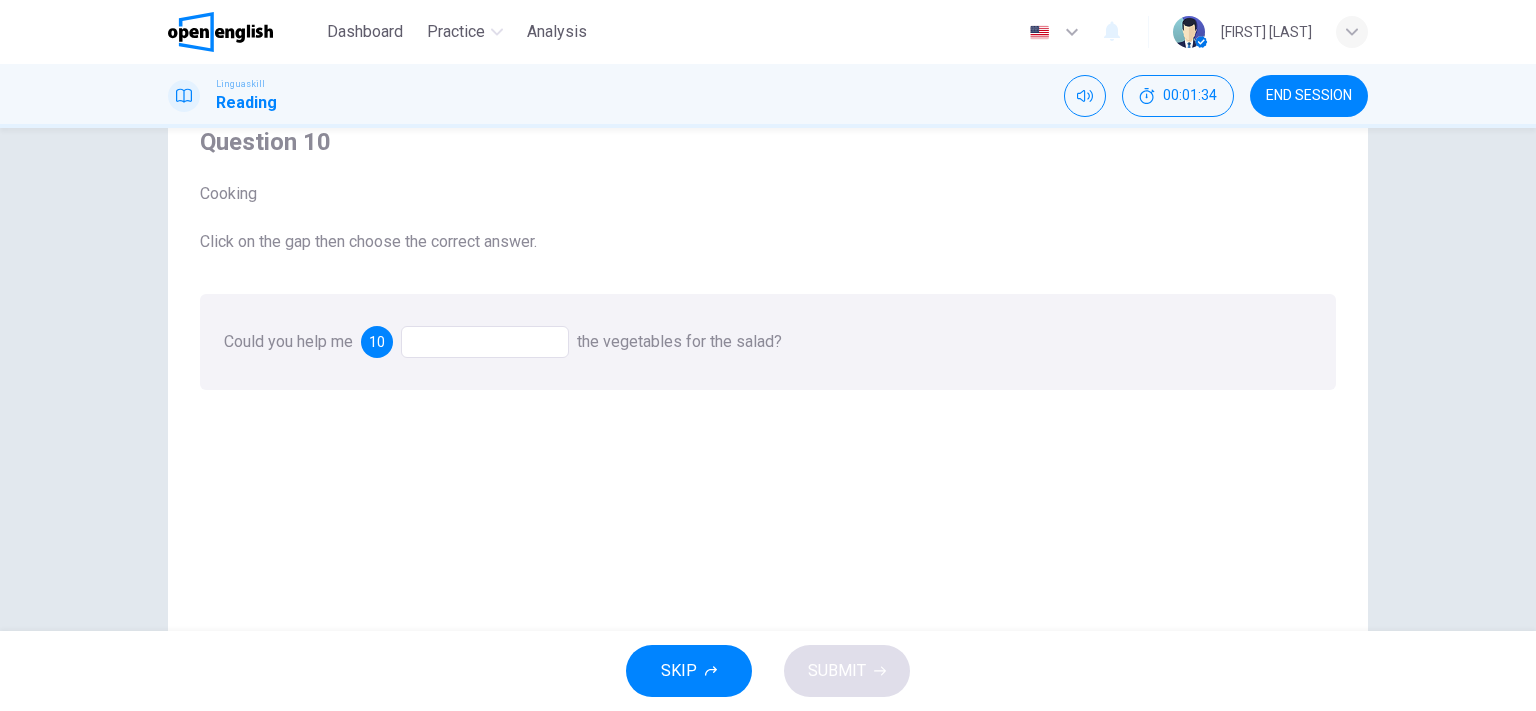 scroll, scrollTop: 115, scrollLeft: 0, axis: vertical 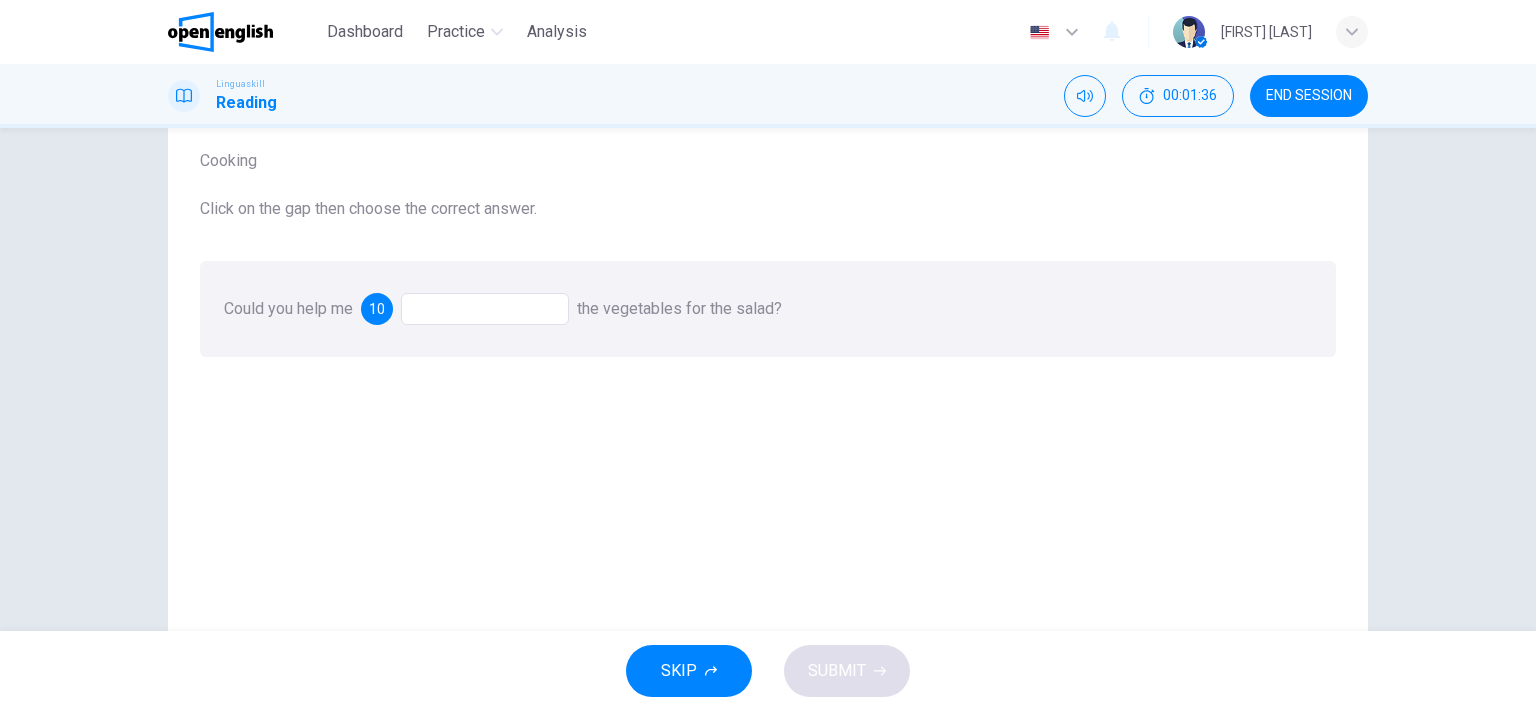 click at bounding box center [485, 309] 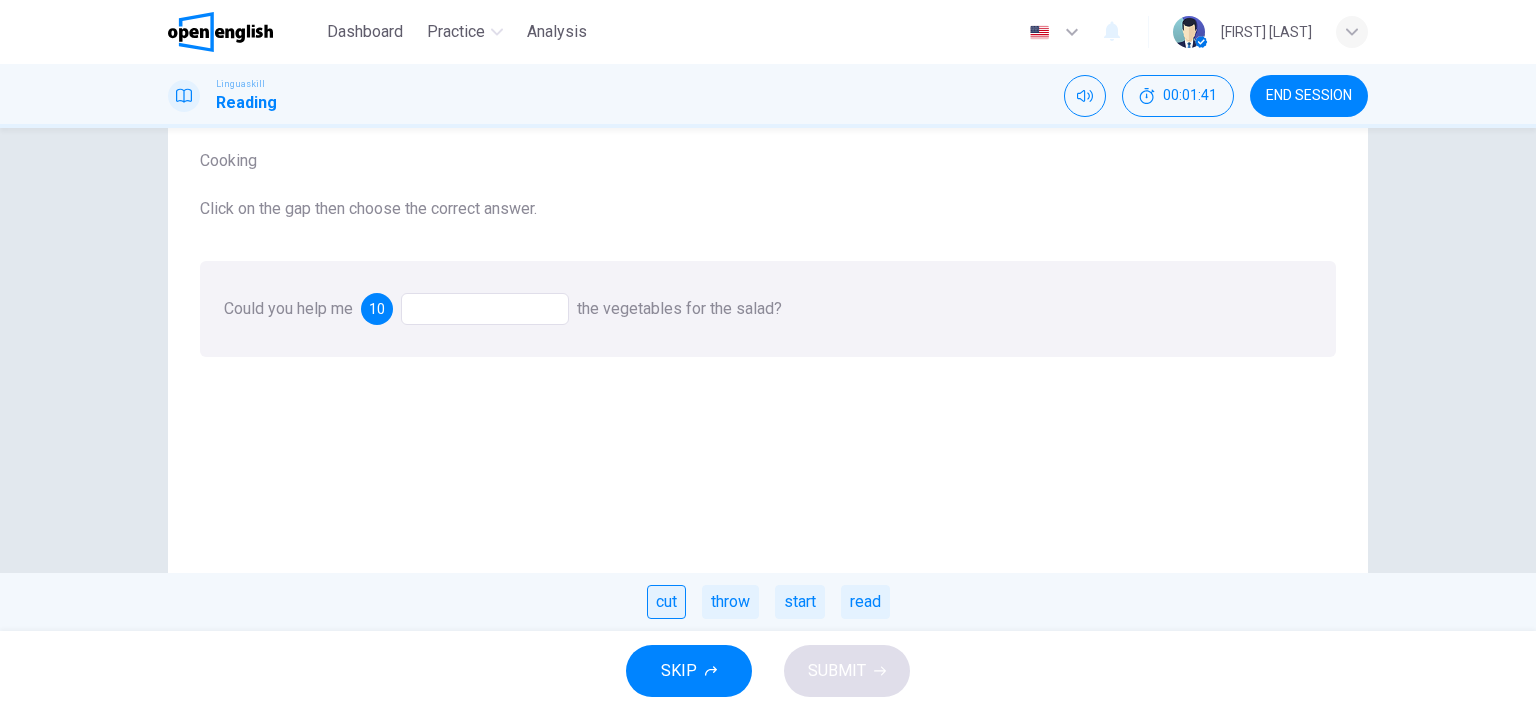 click on "cut" at bounding box center [666, 602] 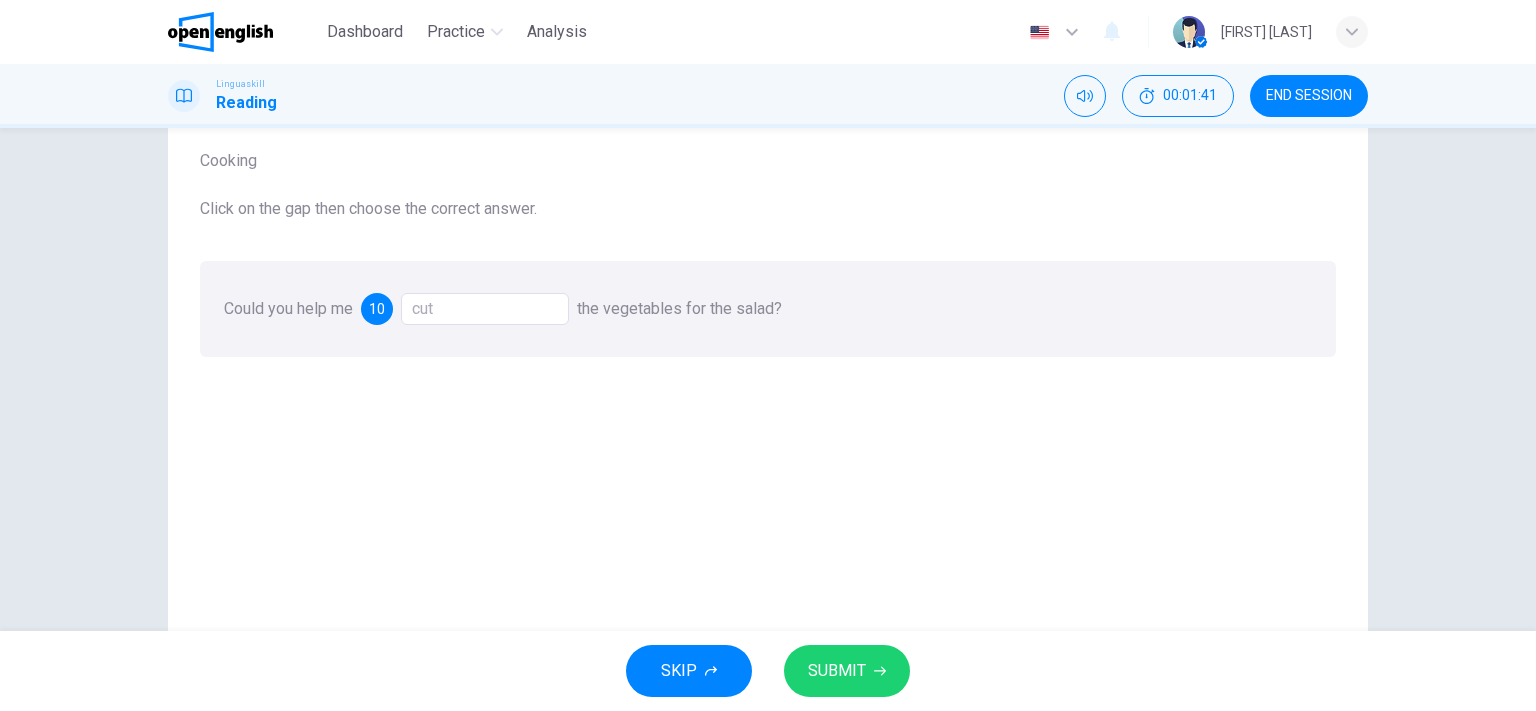 click on "SUBMIT" at bounding box center [837, 671] 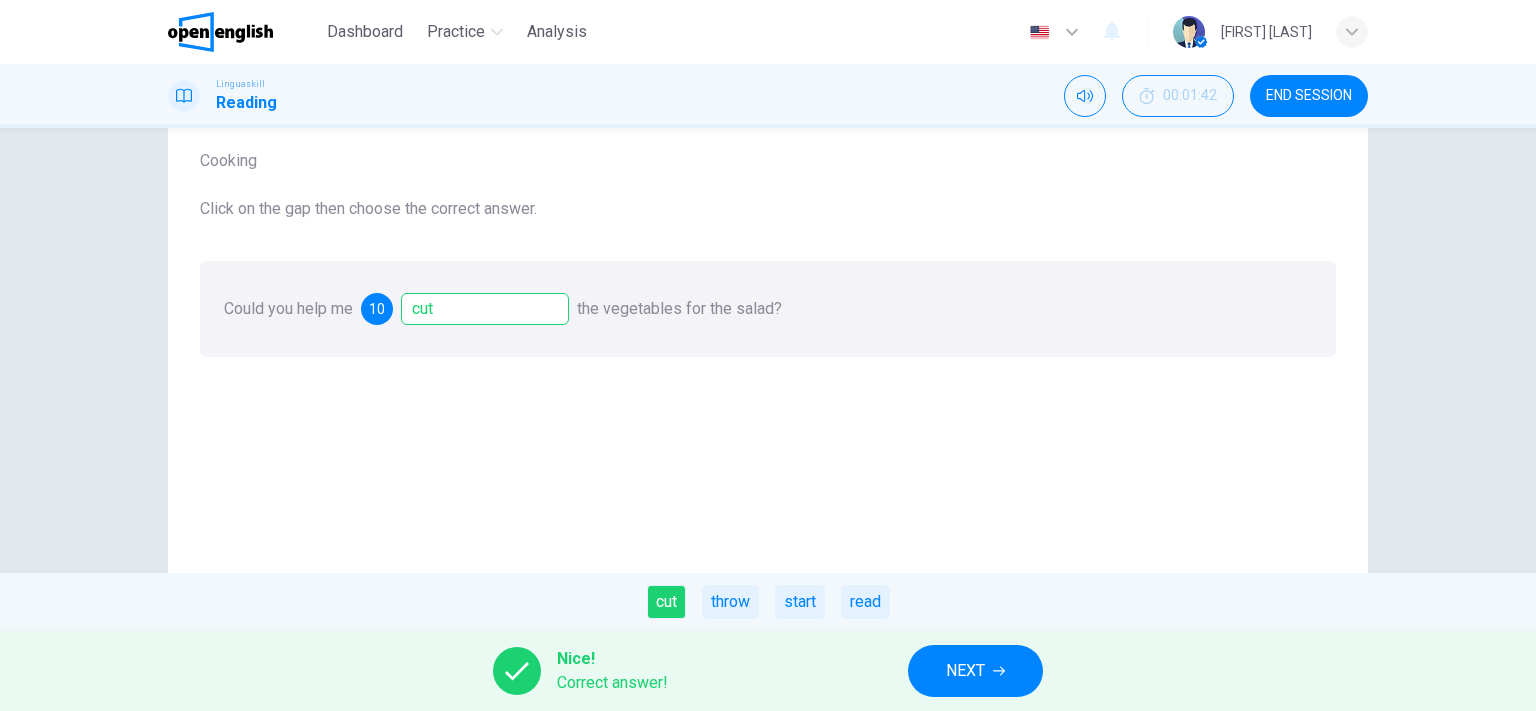 click on "NEXT" at bounding box center (975, 671) 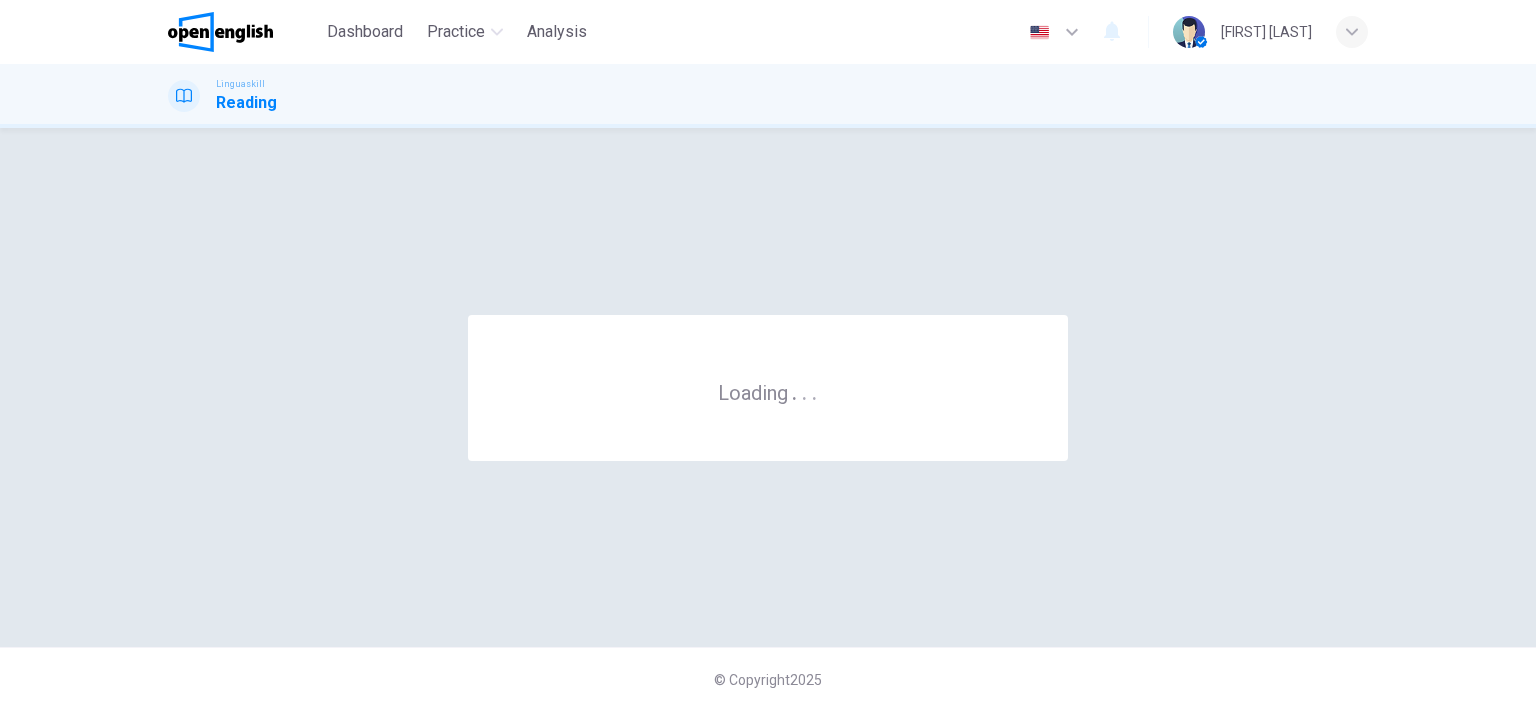 scroll, scrollTop: 0, scrollLeft: 0, axis: both 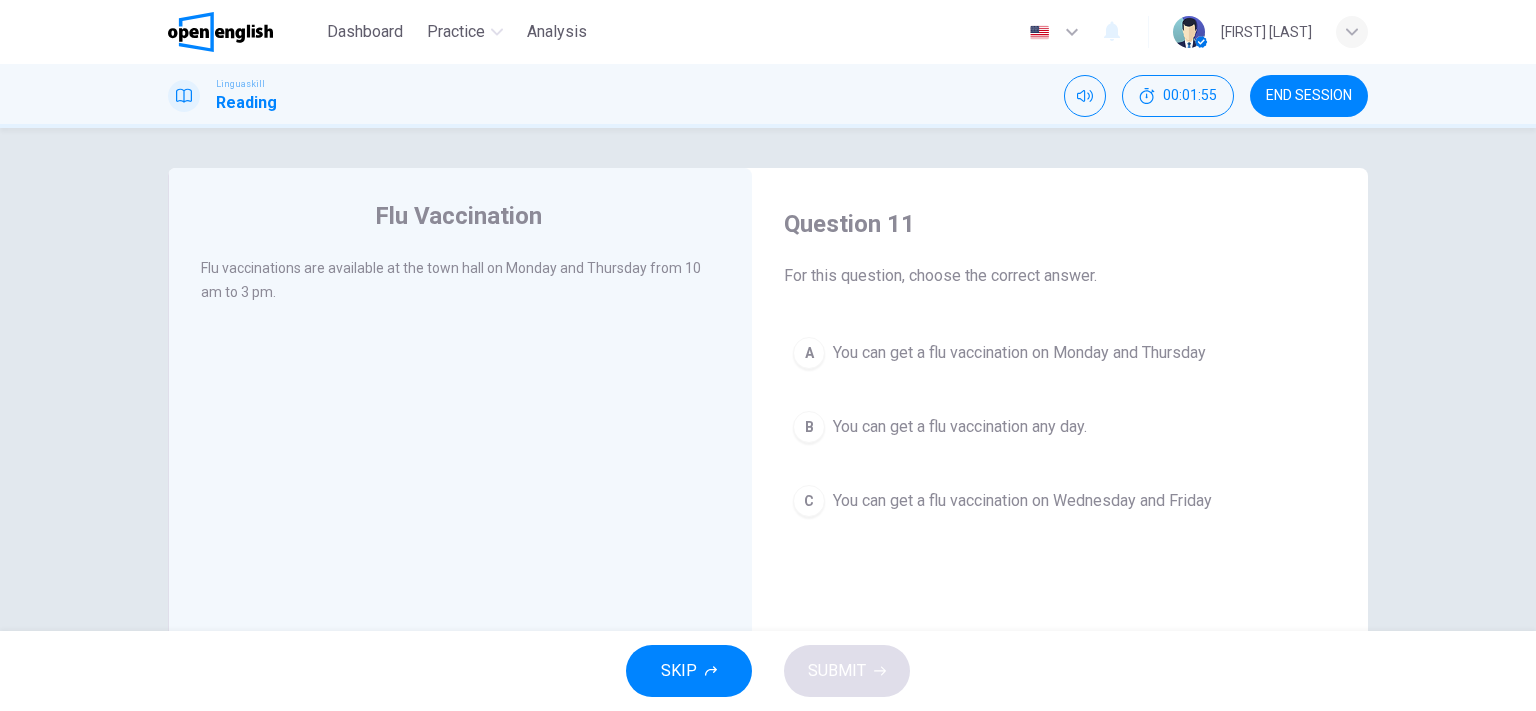 click on "You can get a flu vaccination on Monday and Thursday" at bounding box center (1019, 353) 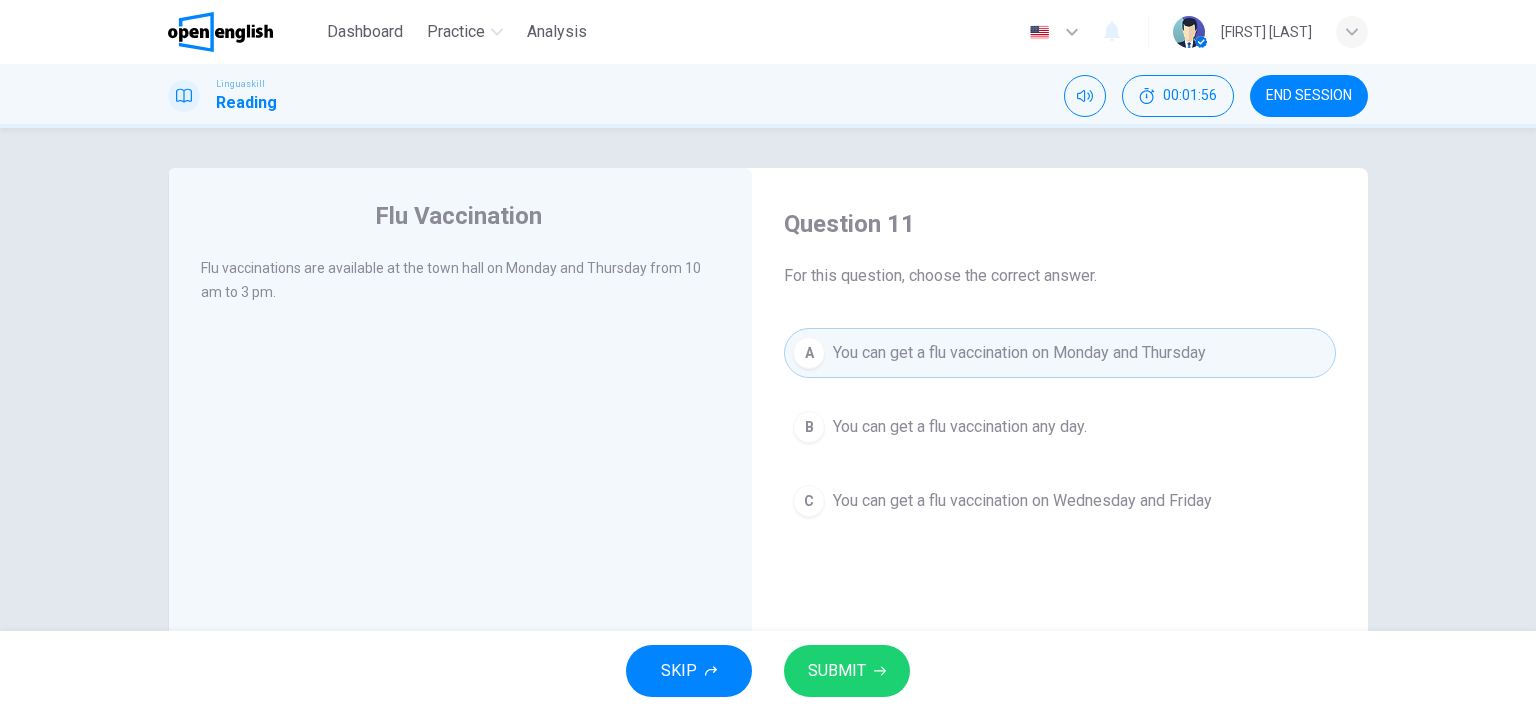 click on "SUBMIT" at bounding box center [847, 671] 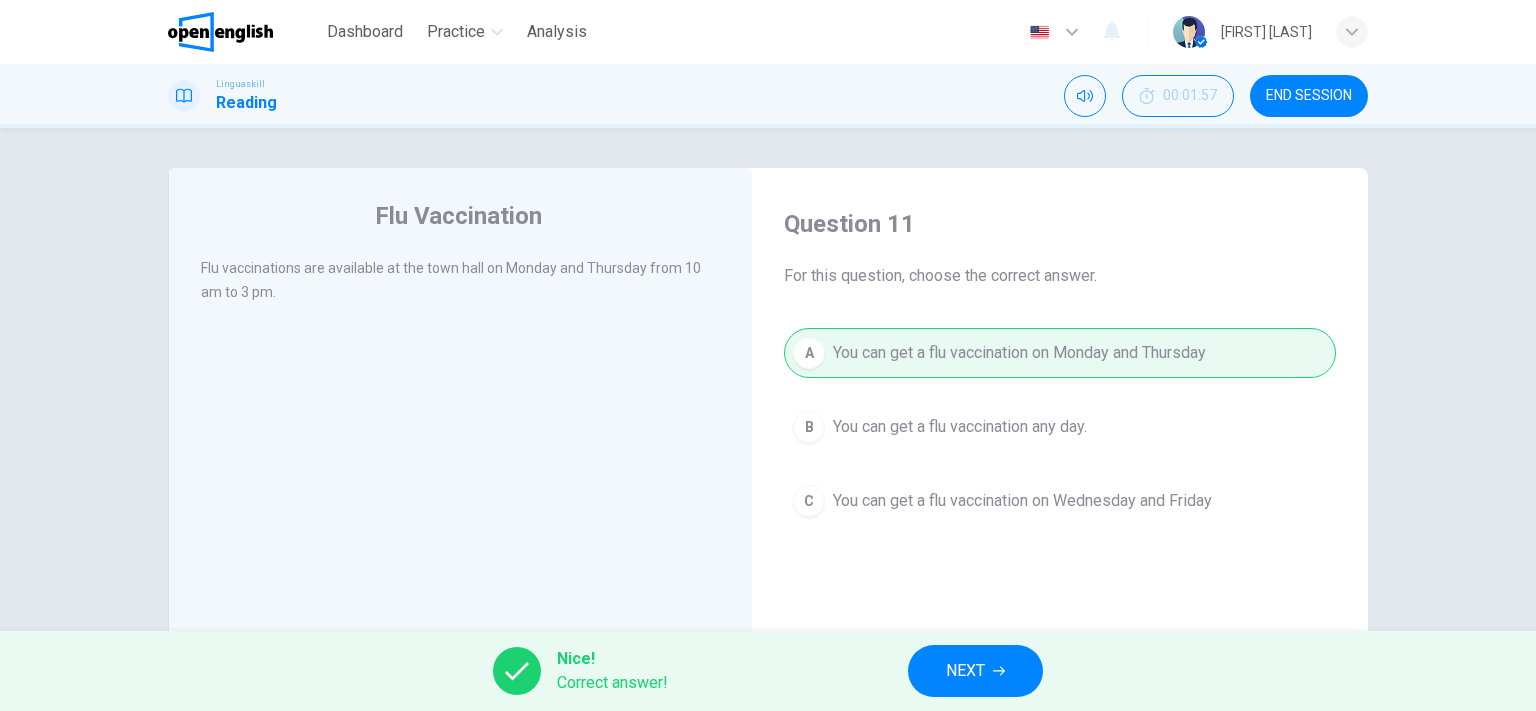 click on "NEXT" at bounding box center (975, 671) 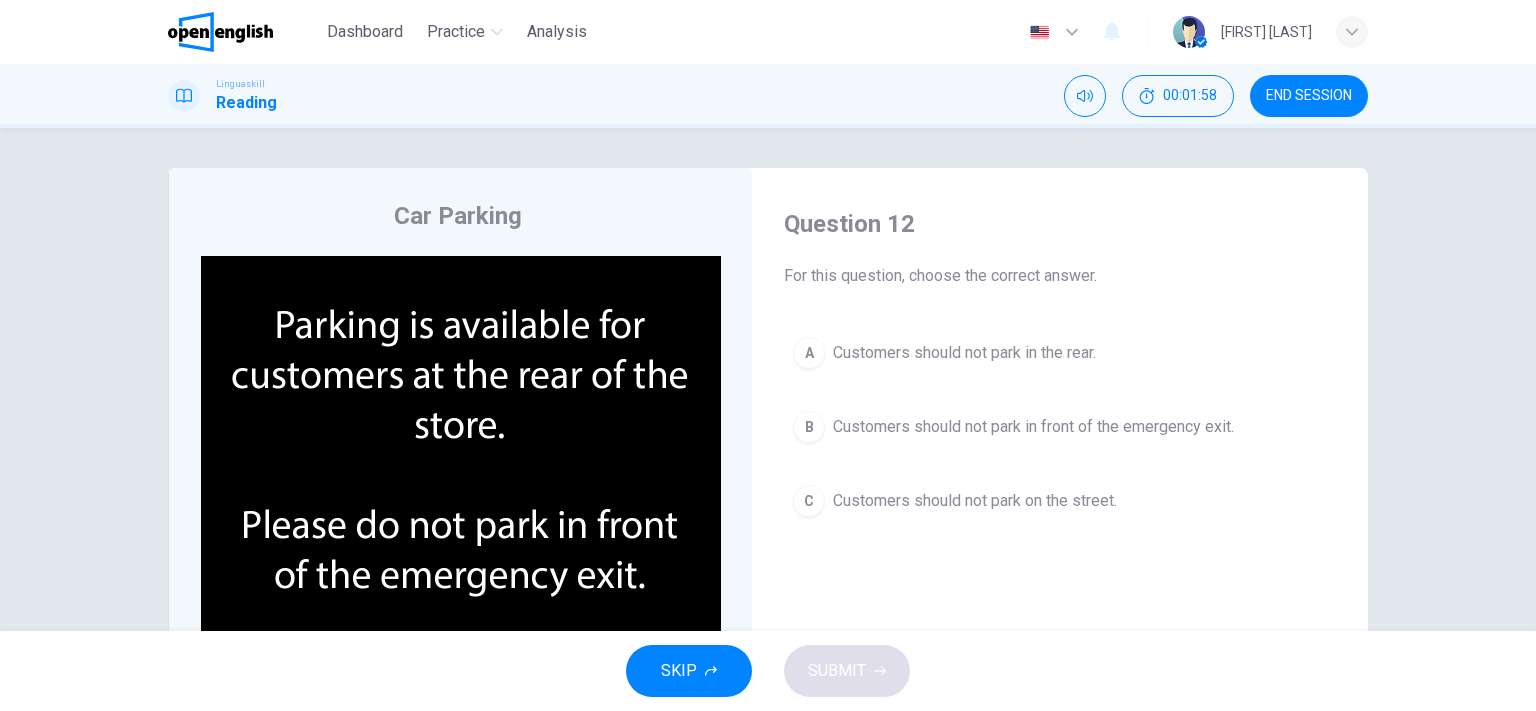 scroll, scrollTop: 115, scrollLeft: 0, axis: vertical 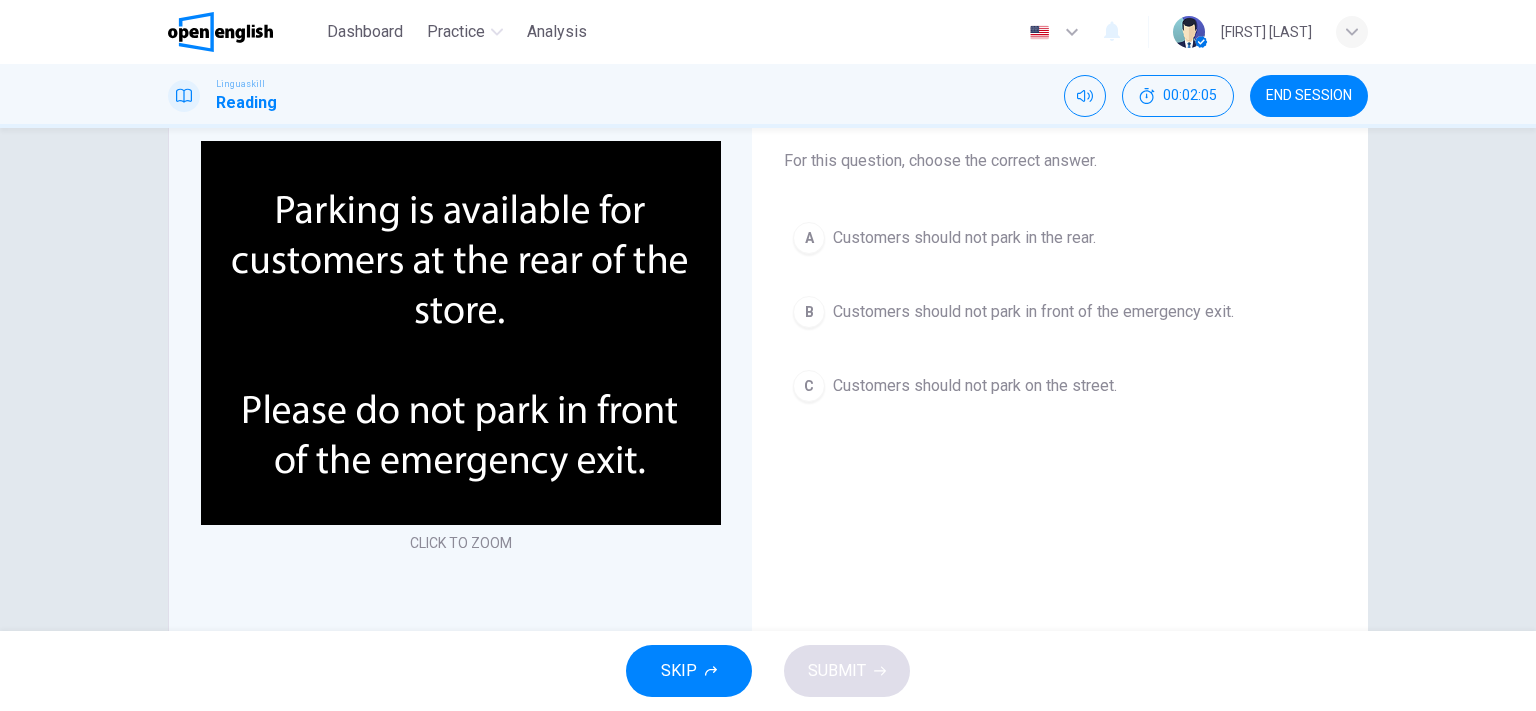 click on "Customers should not park in front of the emergency exit." at bounding box center [1033, 312] 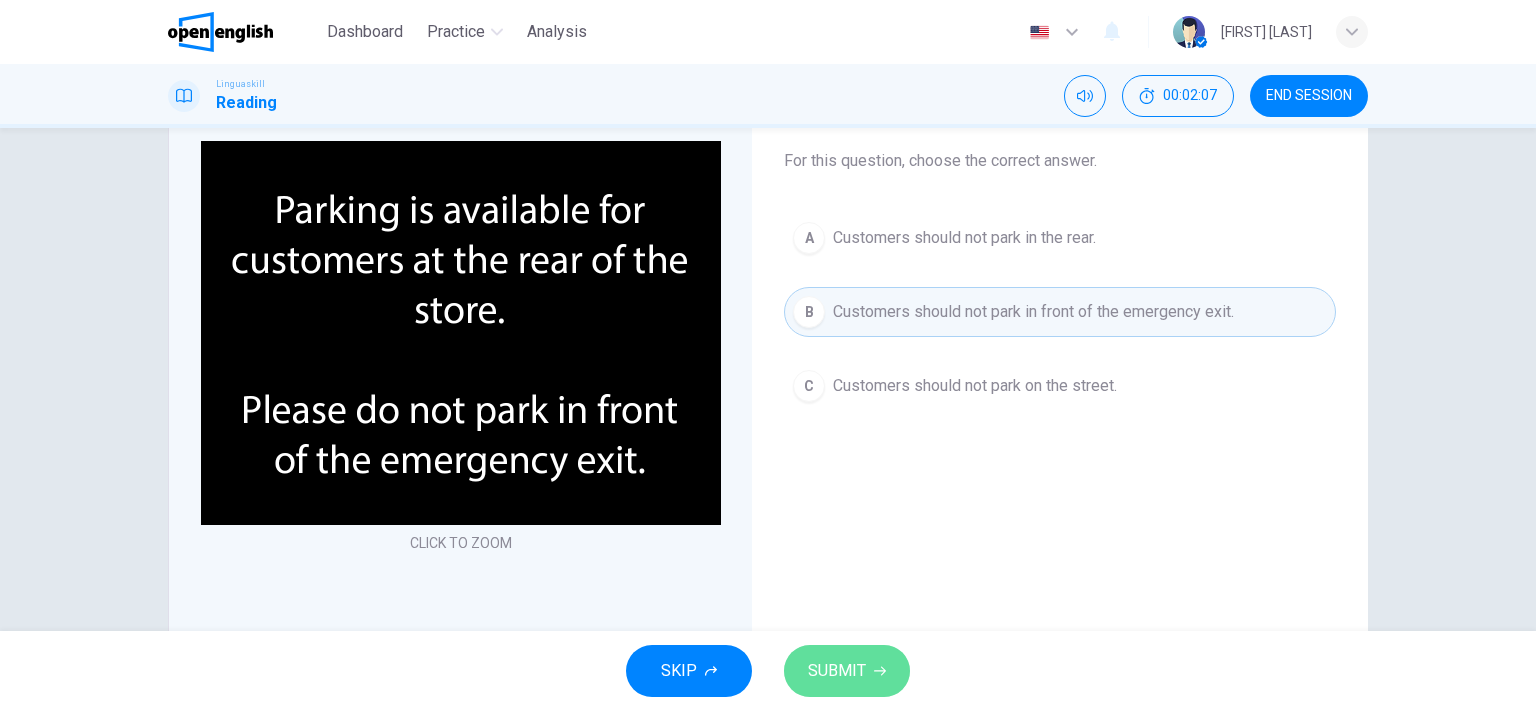 click on "SUBMIT" at bounding box center [847, 671] 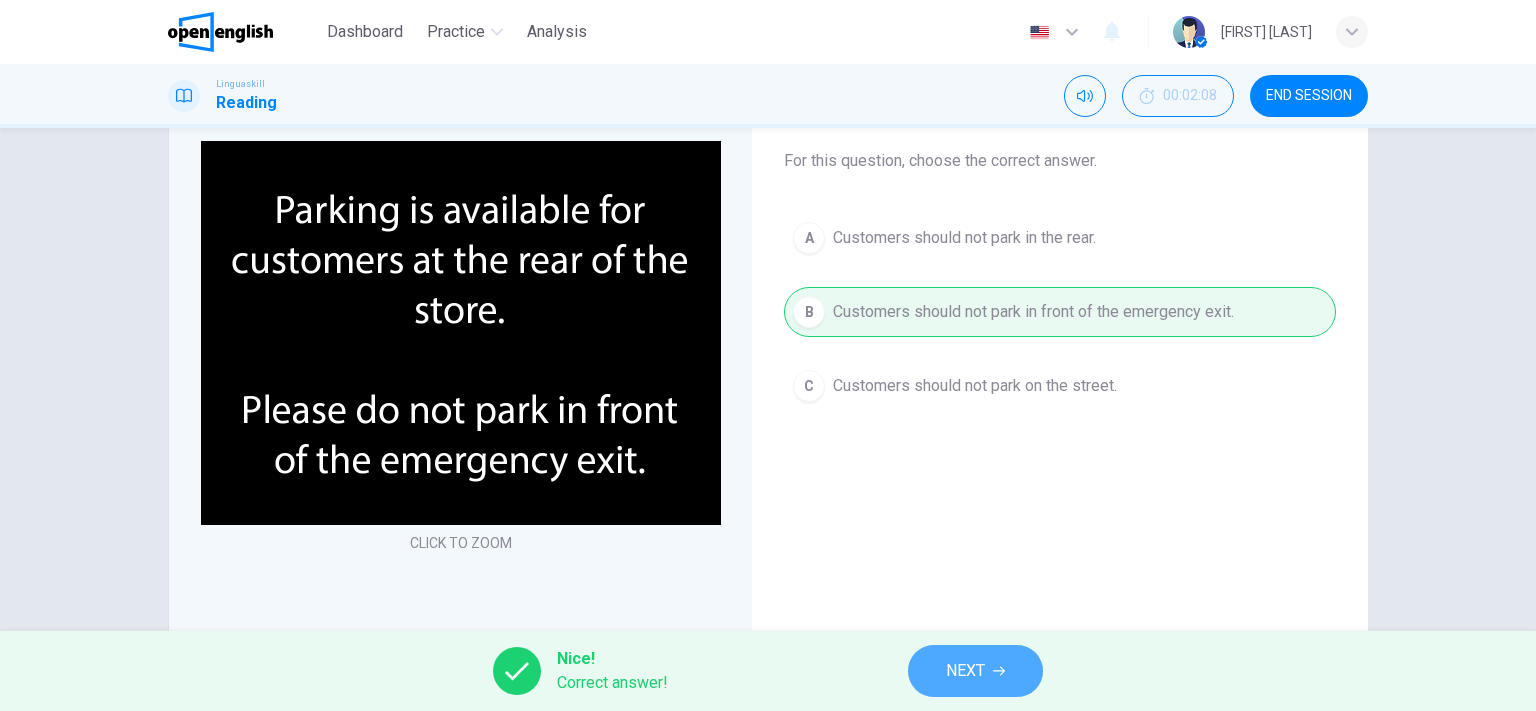 click on "NEXT" at bounding box center (965, 671) 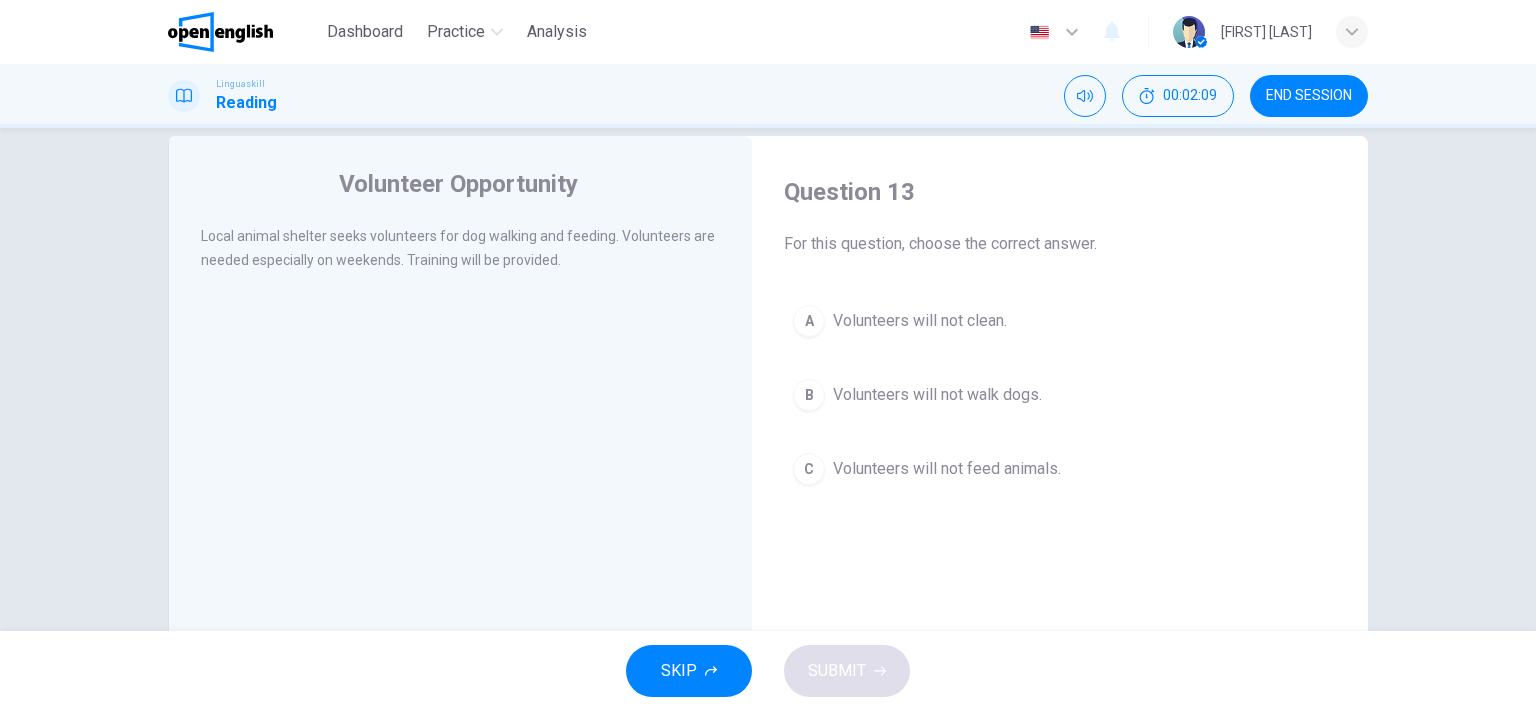 scroll, scrollTop: 0, scrollLeft: 0, axis: both 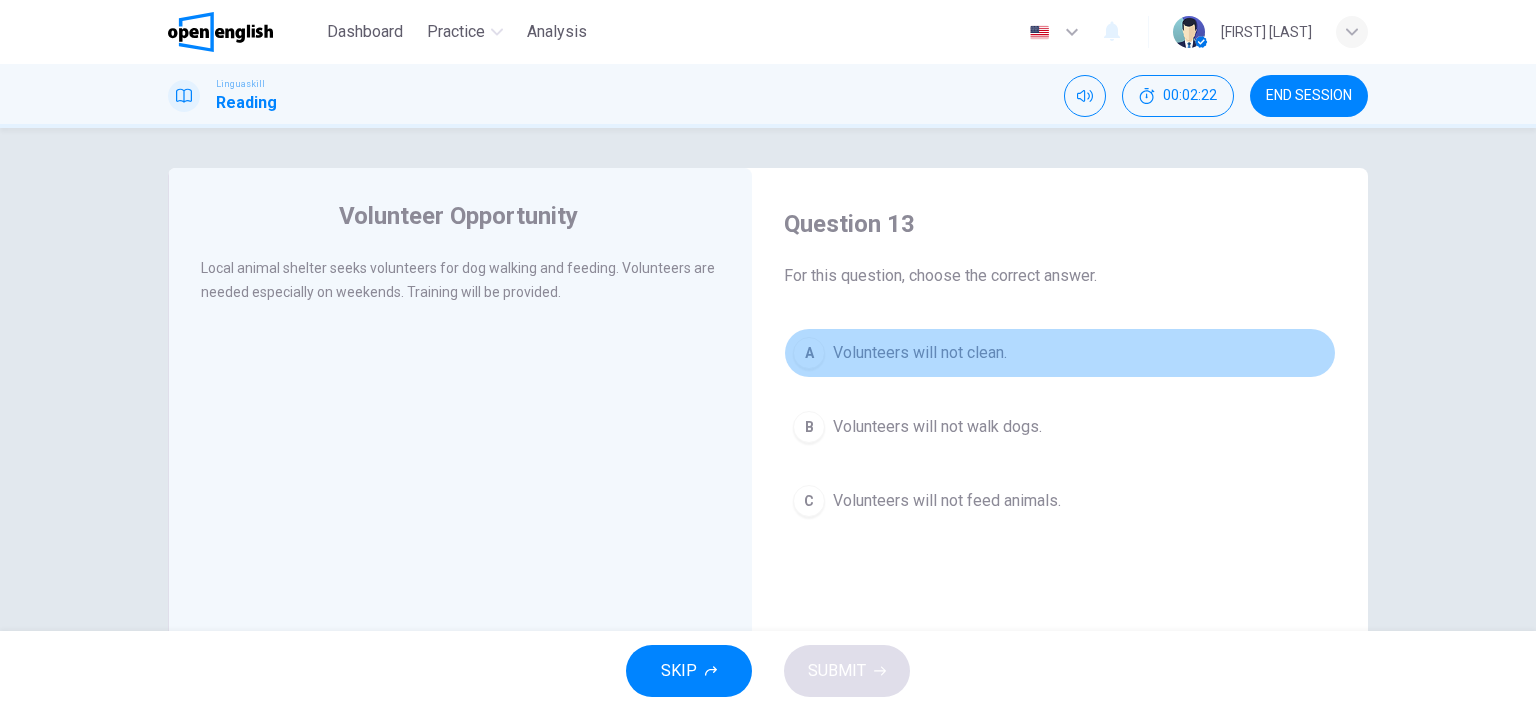 click on "A Volunteers will not clean." at bounding box center [1060, 353] 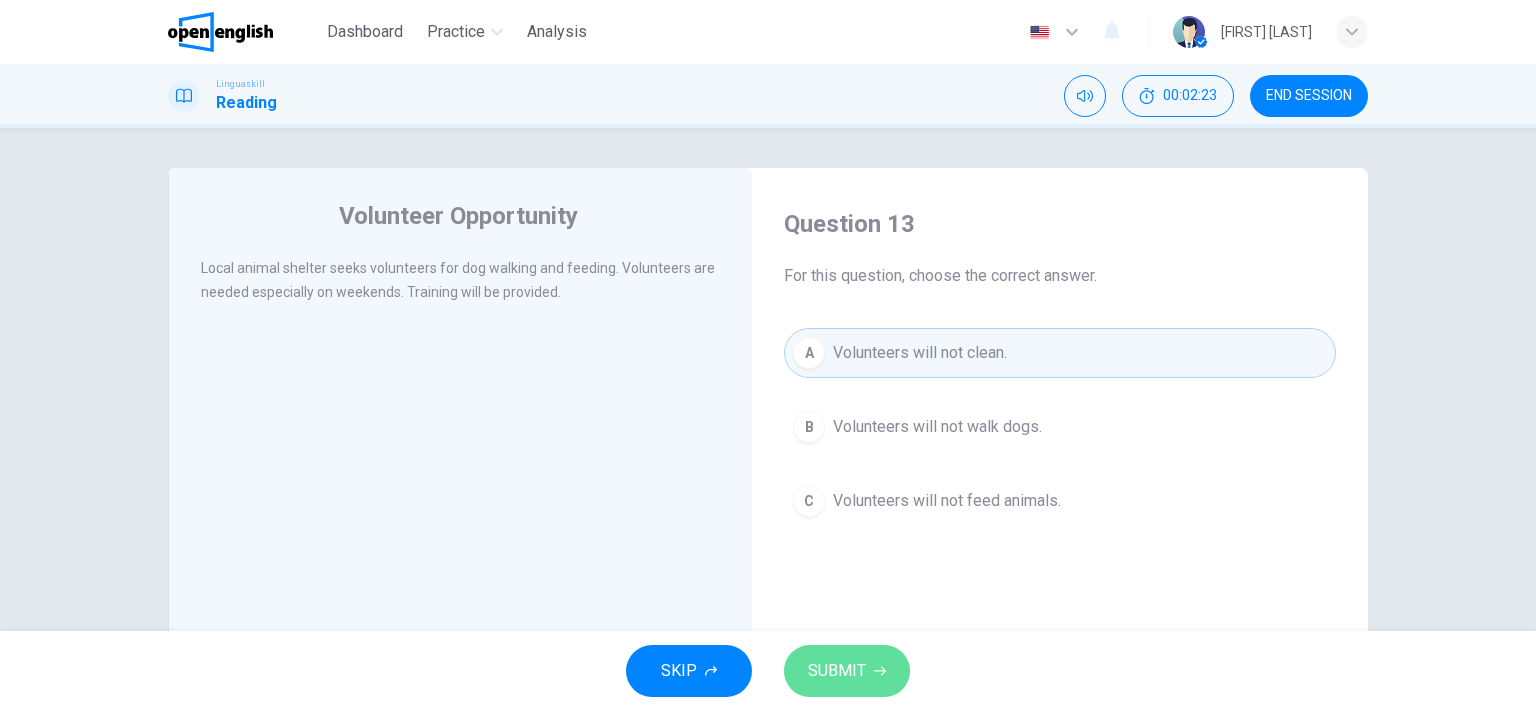 click 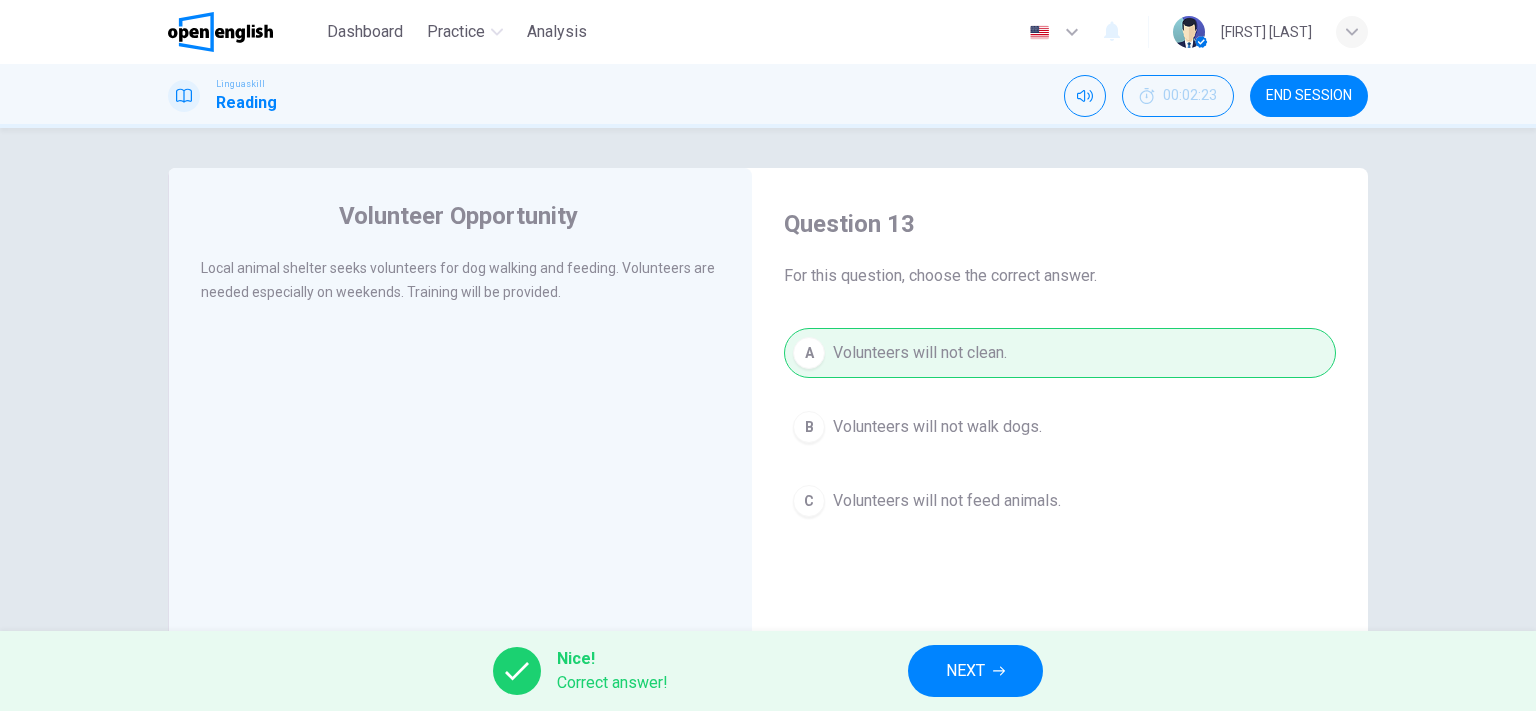 click on "NEXT" at bounding box center (975, 671) 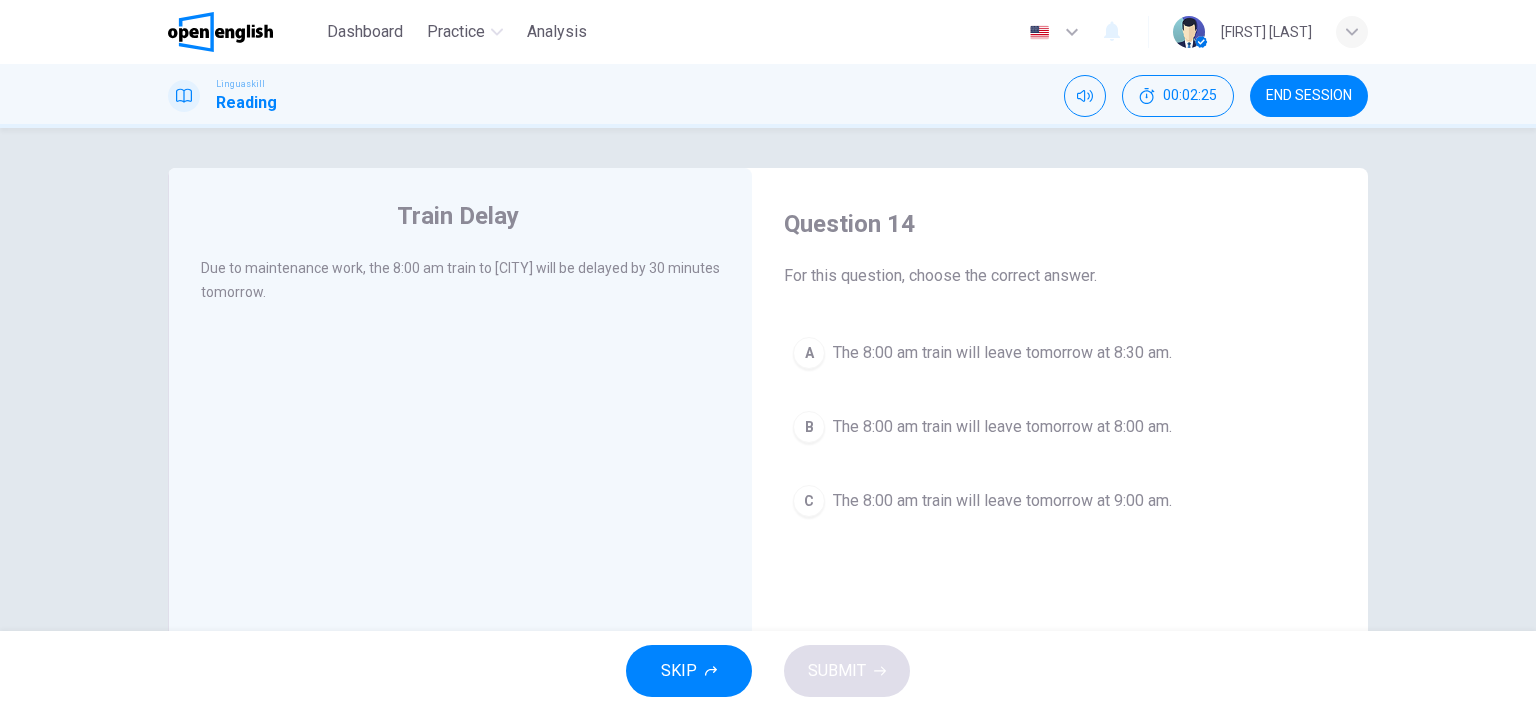 click on "END SESSION" at bounding box center [1309, 96] 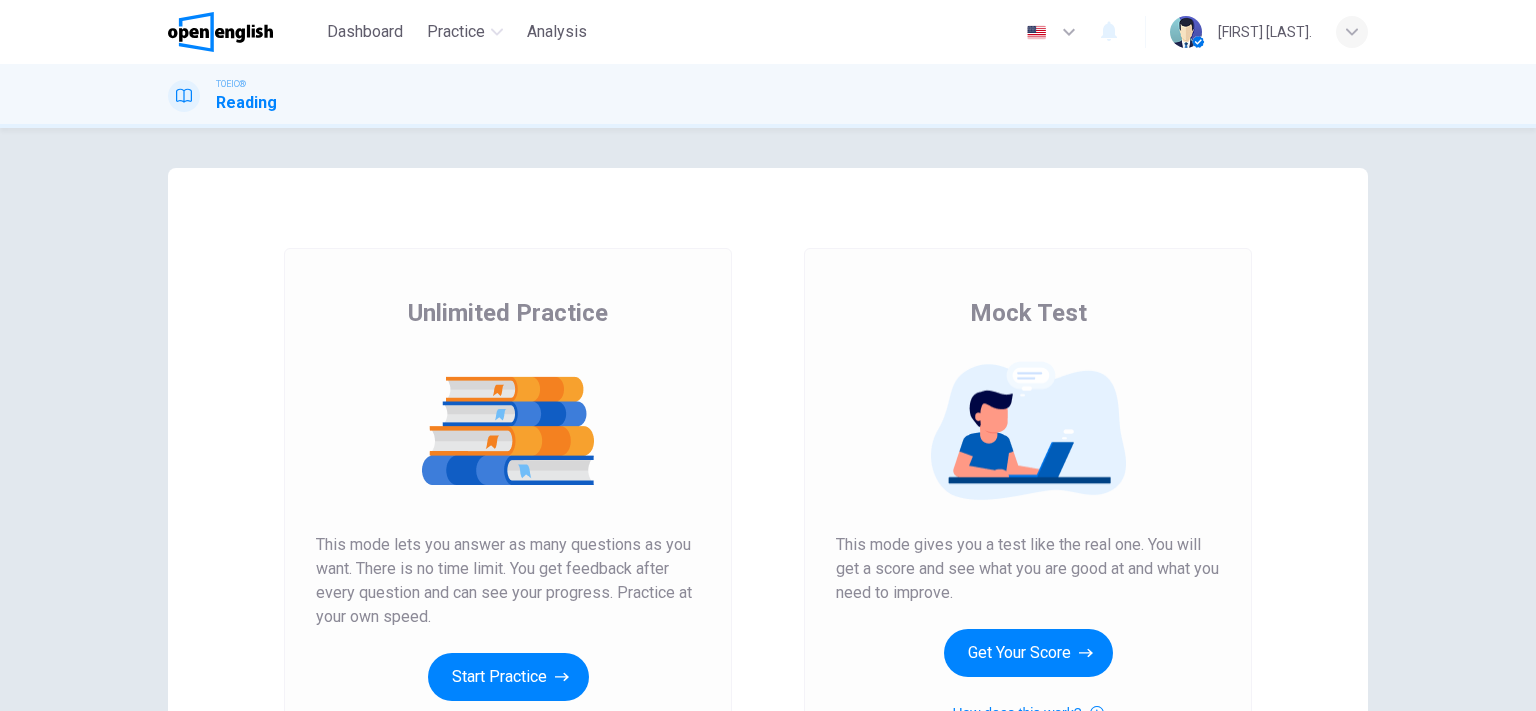 scroll, scrollTop: 0, scrollLeft: 0, axis: both 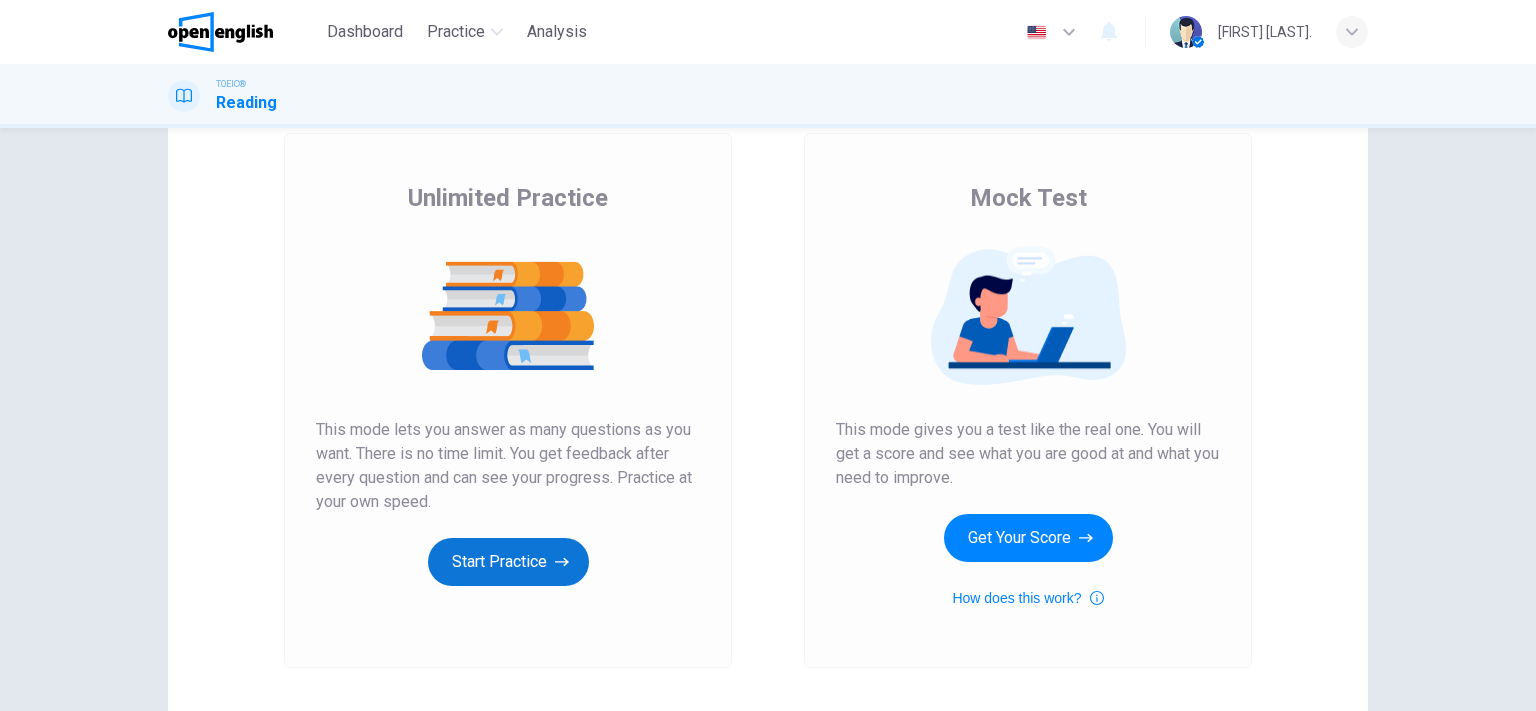 click on "Start Practice" at bounding box center (508, 562) 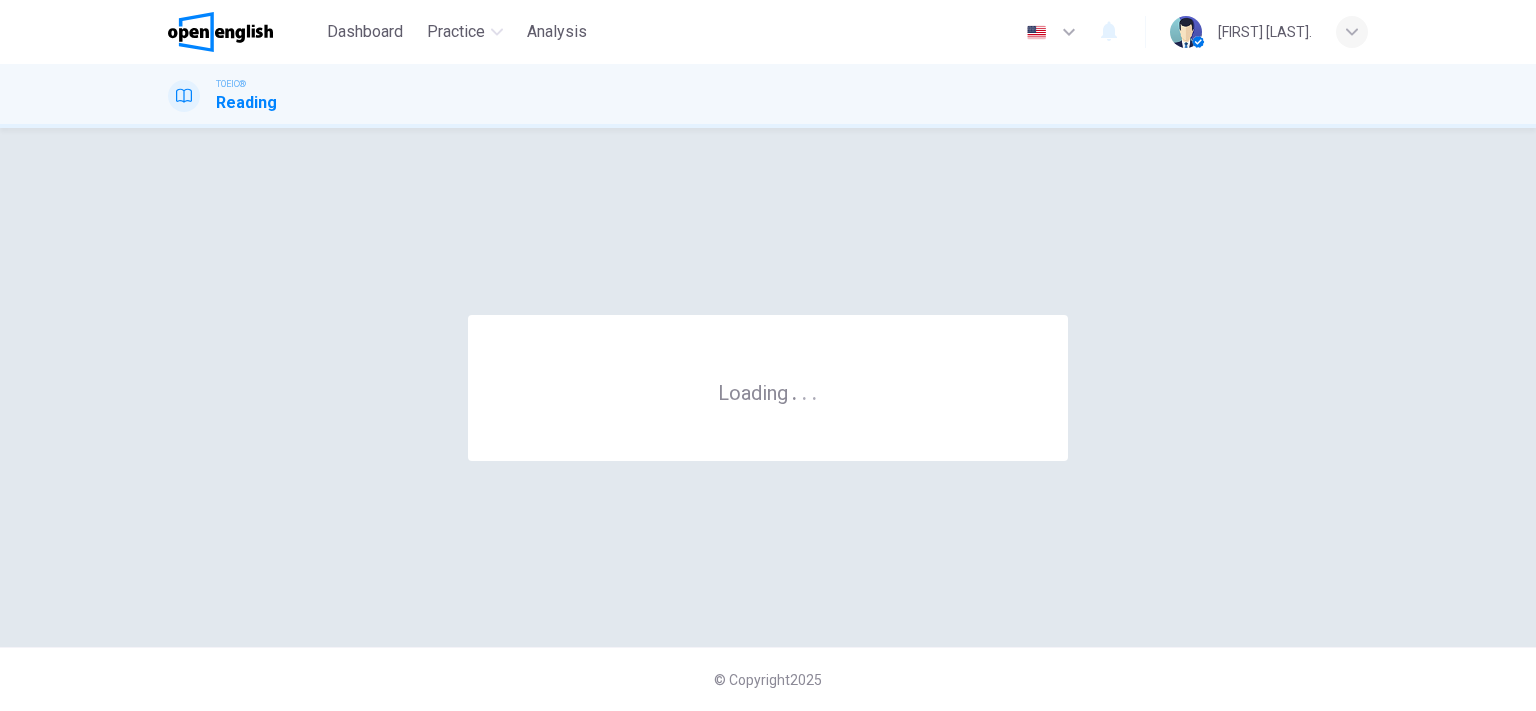 scroll, scrollTop: 0, scrollLeft: 0, axis: both 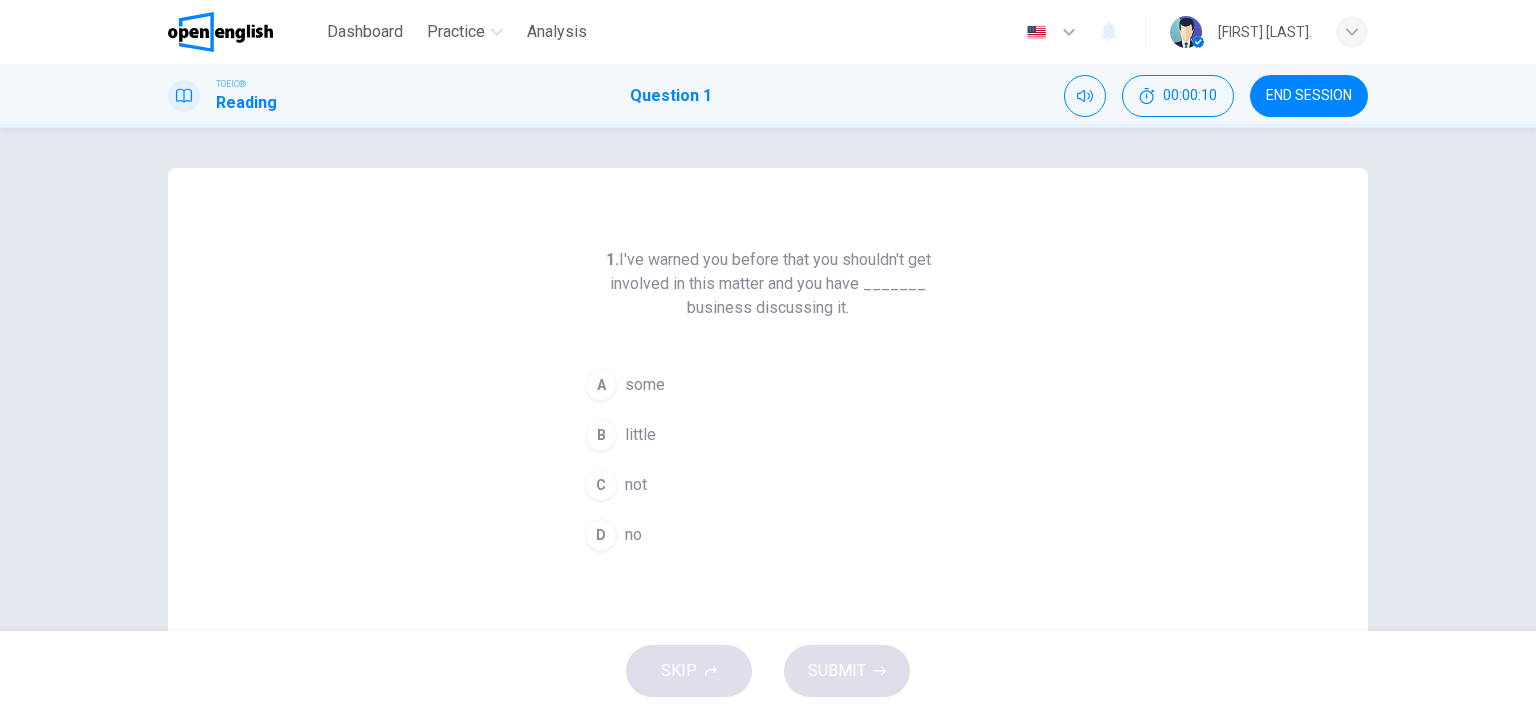 click on "D no" at bounding box center (768, 535) 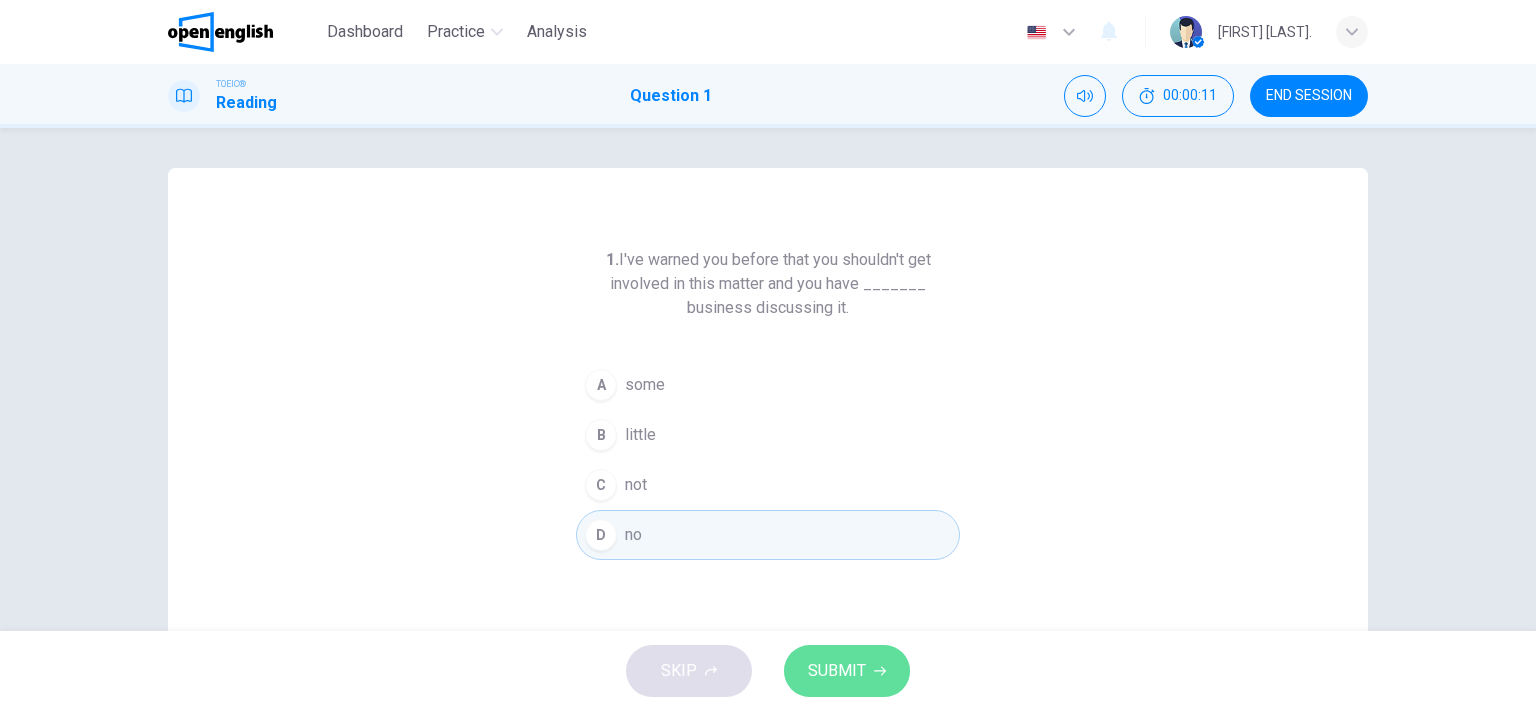 click on "SUBMIT" at bounding box center [837, 671] 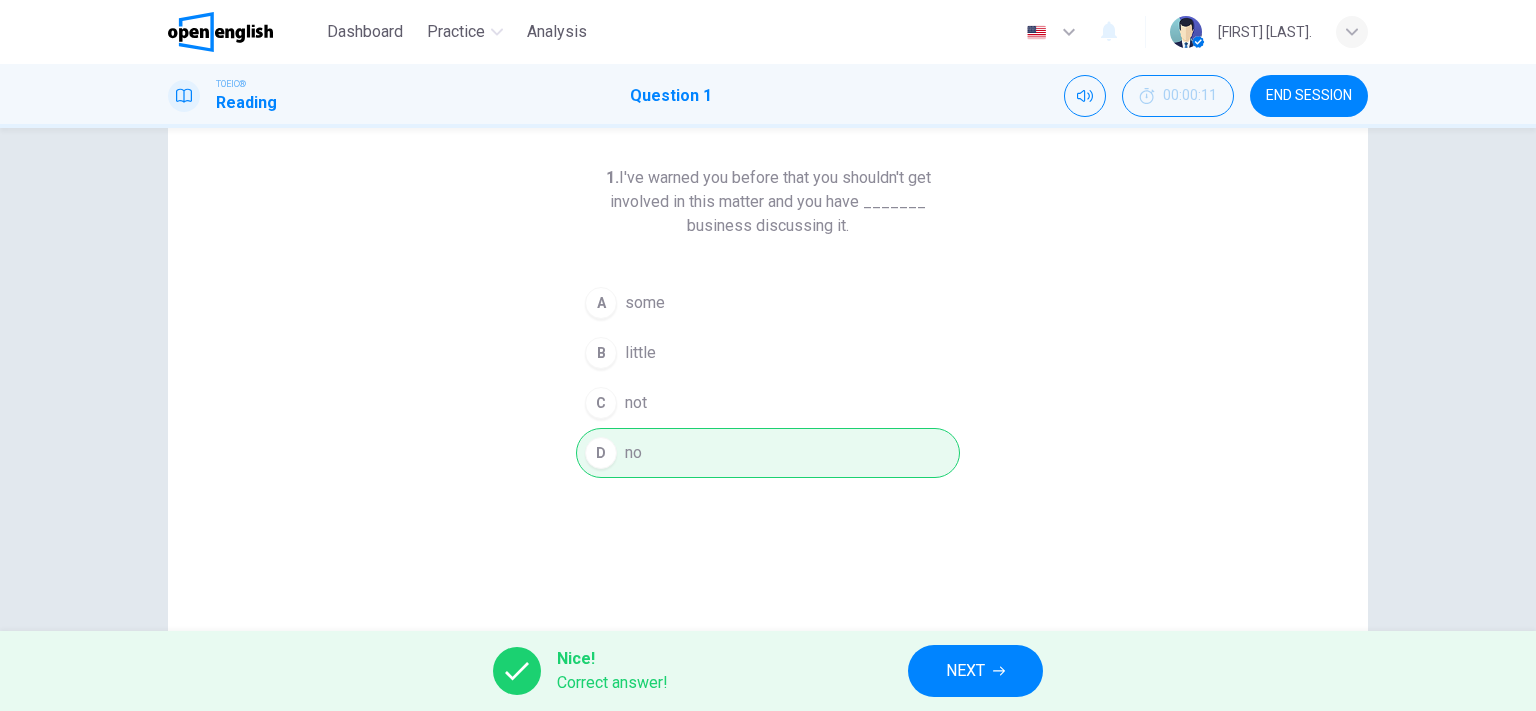scroll, scrollTop: 115, scrollLeft: 0, axis: vertical 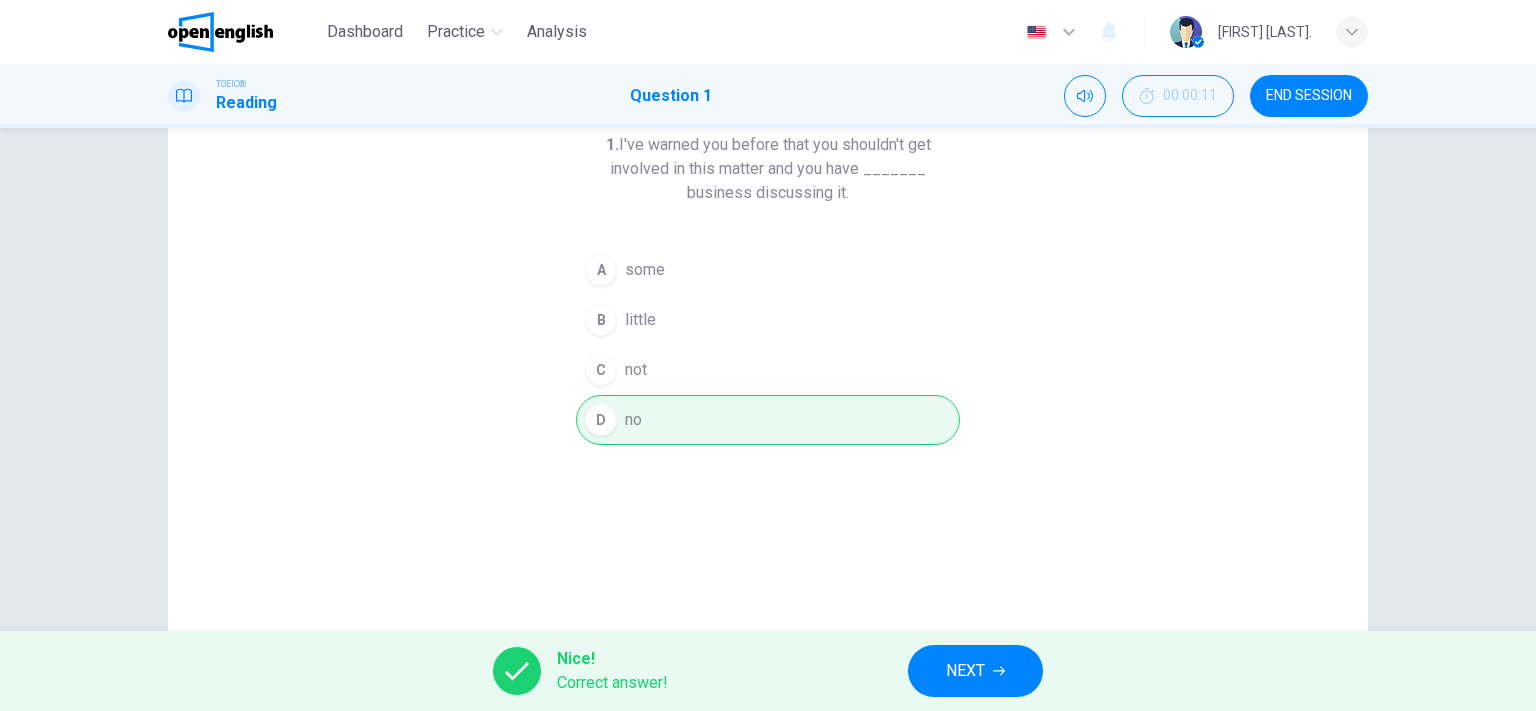 click on "NEXT" at bounding box center [975, 671] 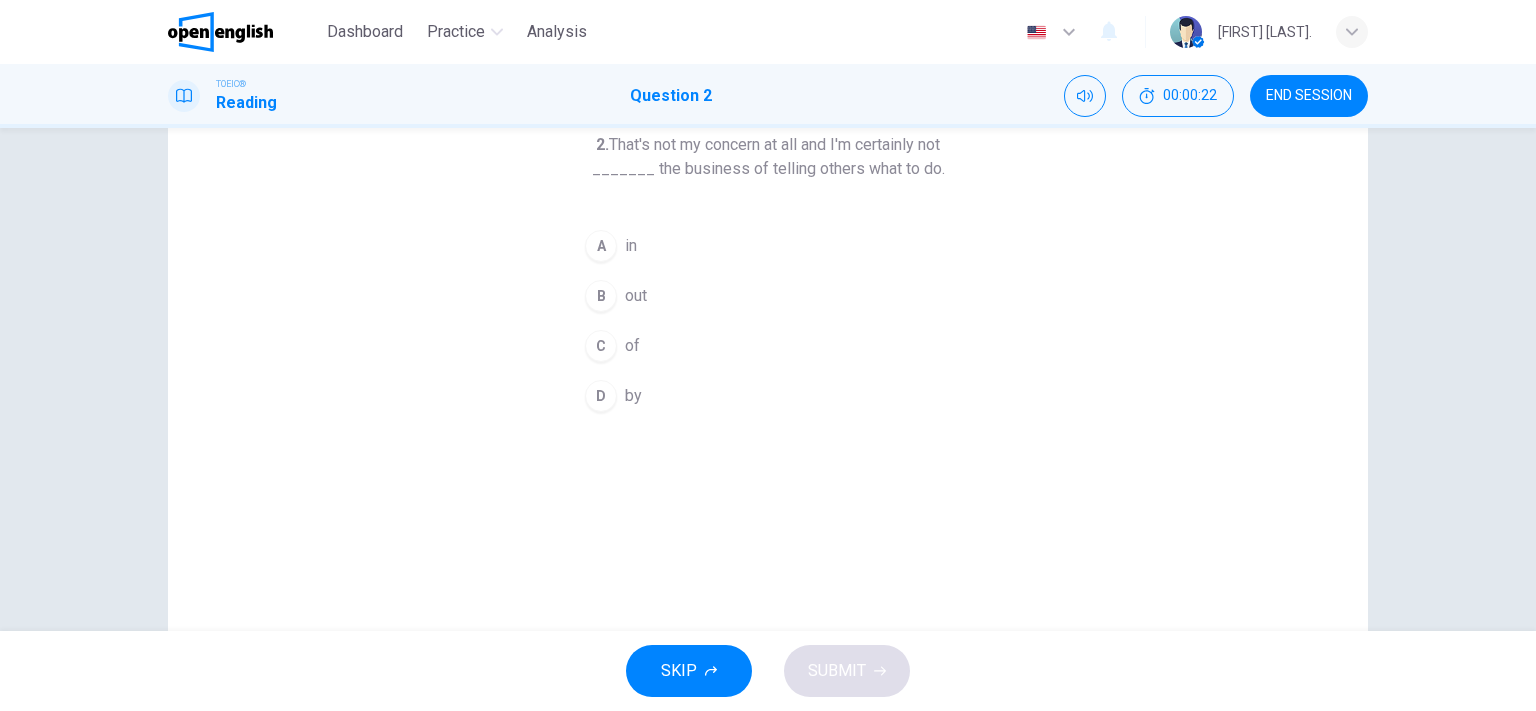click on "A" at bounding box center (601, 246) 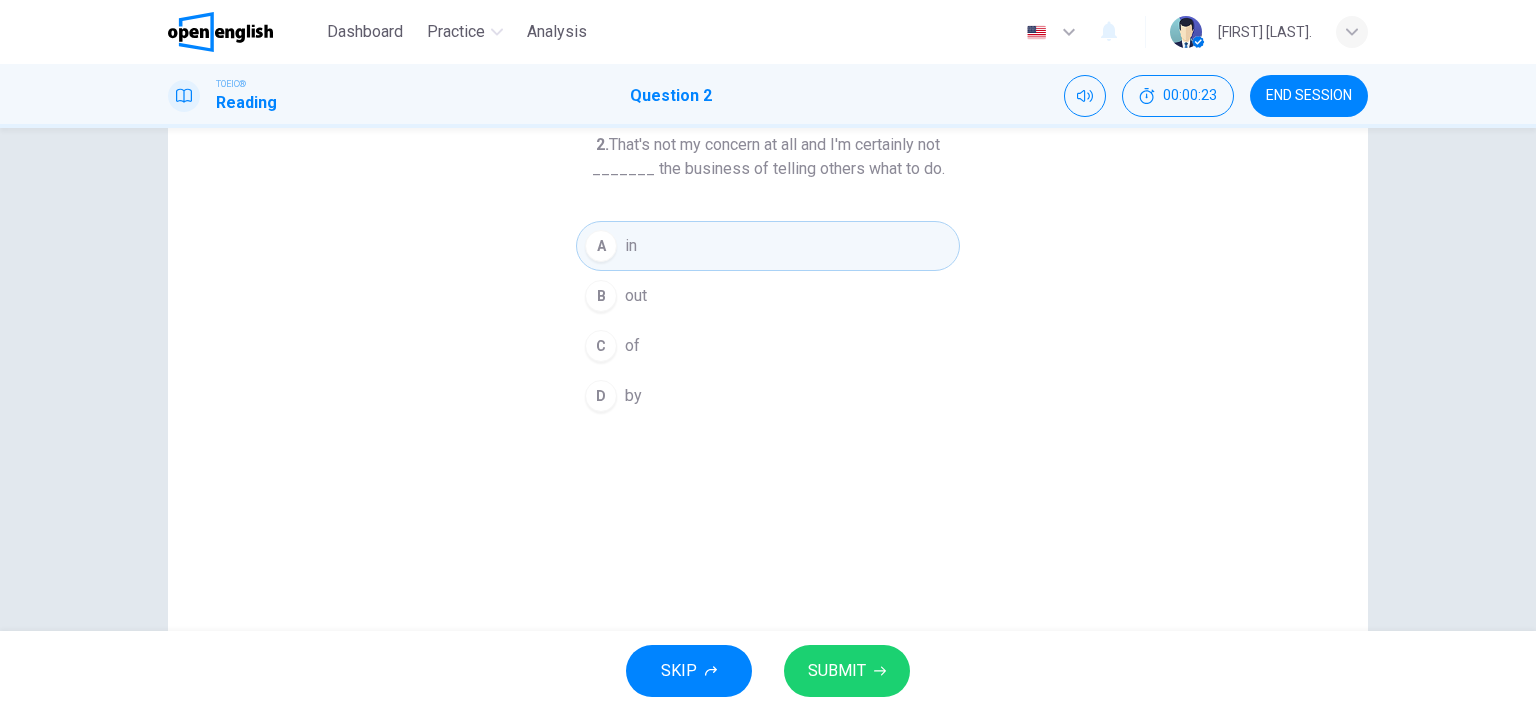 click on "SUBMIT" at bounding box center [837, 671] 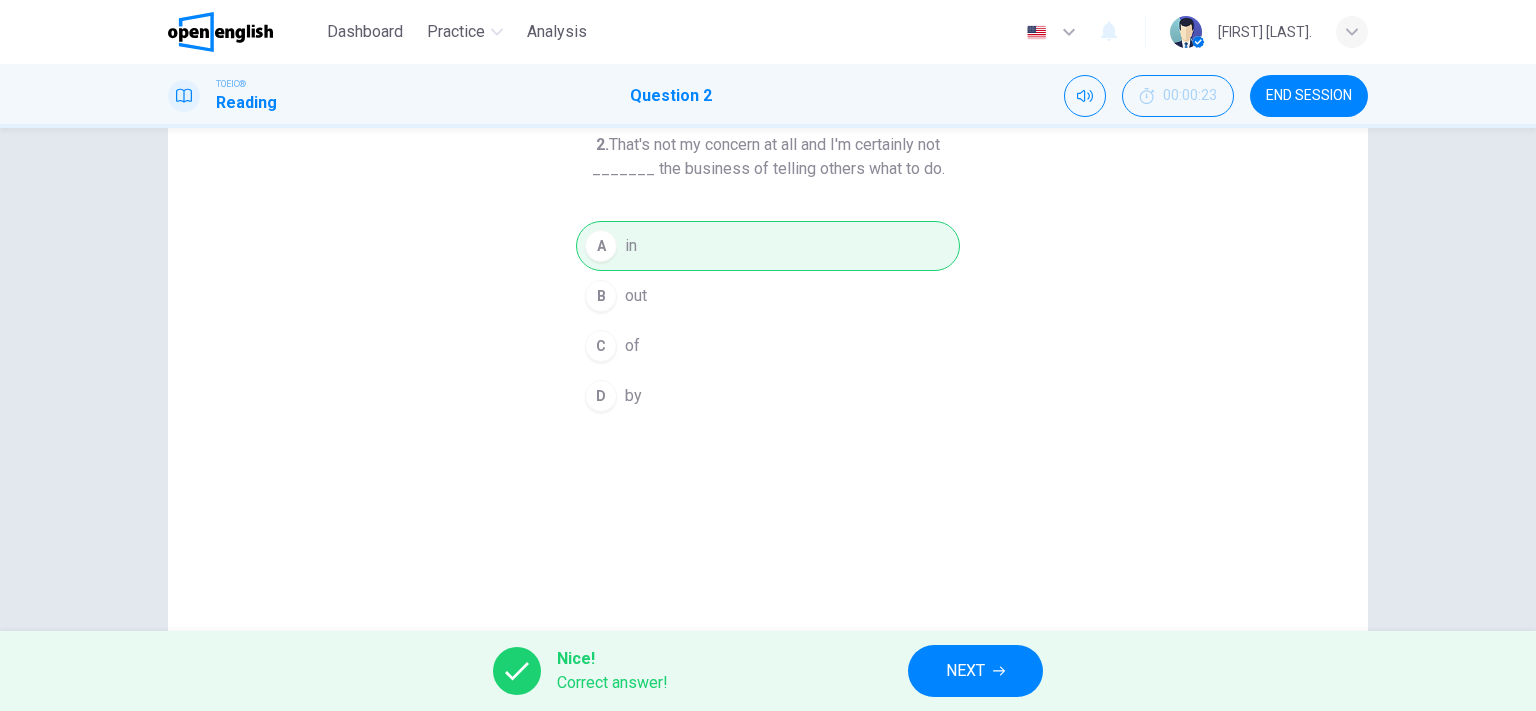 click on "NEXT" at bounding box center [975, 671] 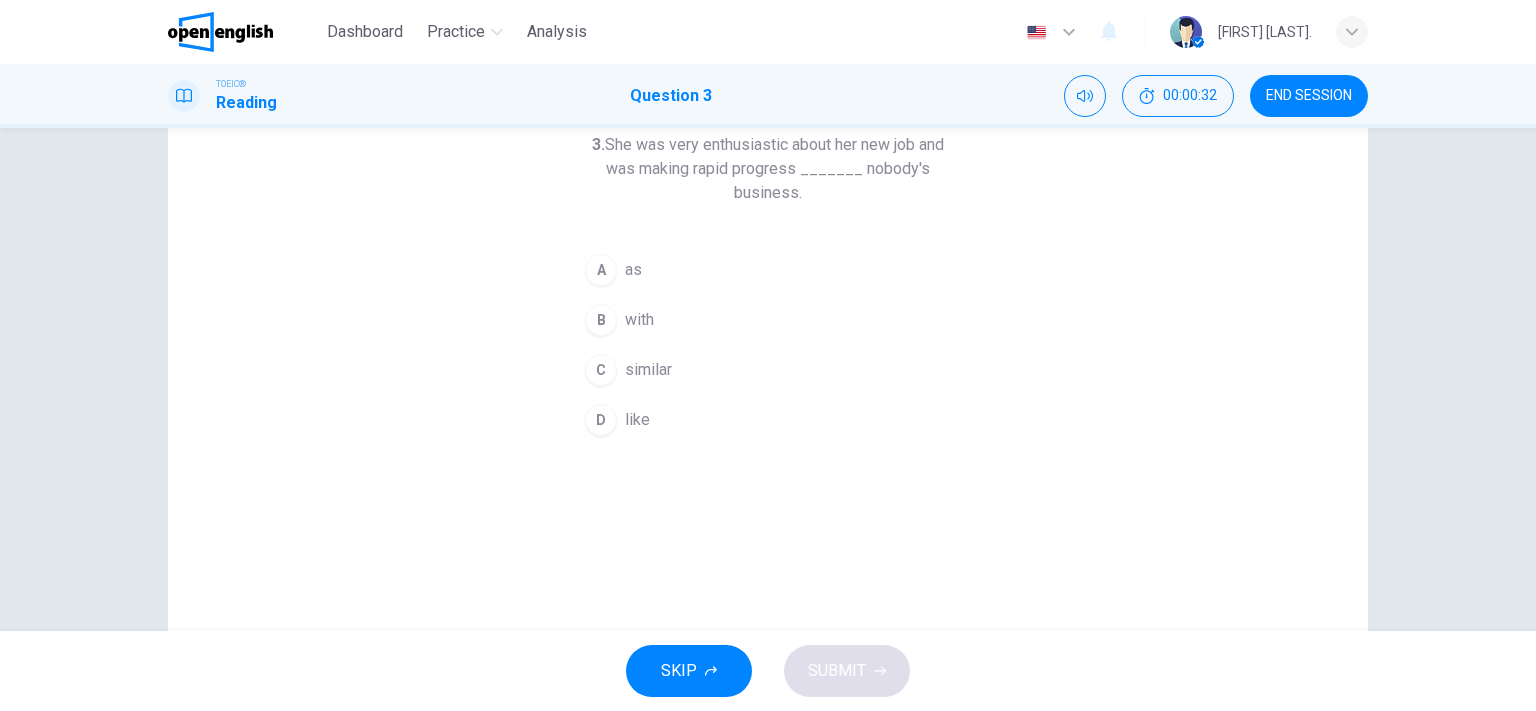 click on "like" at bounding box center (637, 420) 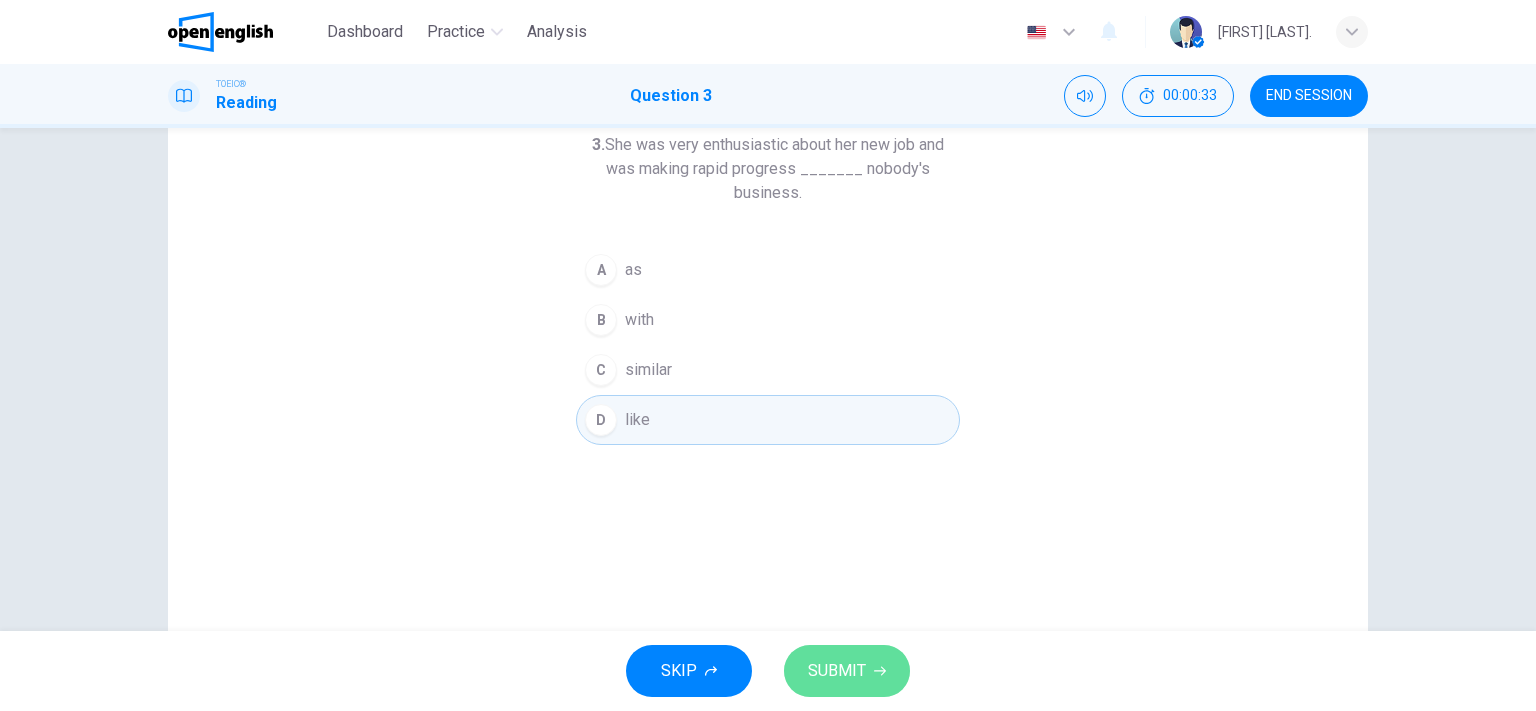 click on "SUBMIT" at bounding box center (837, 671) 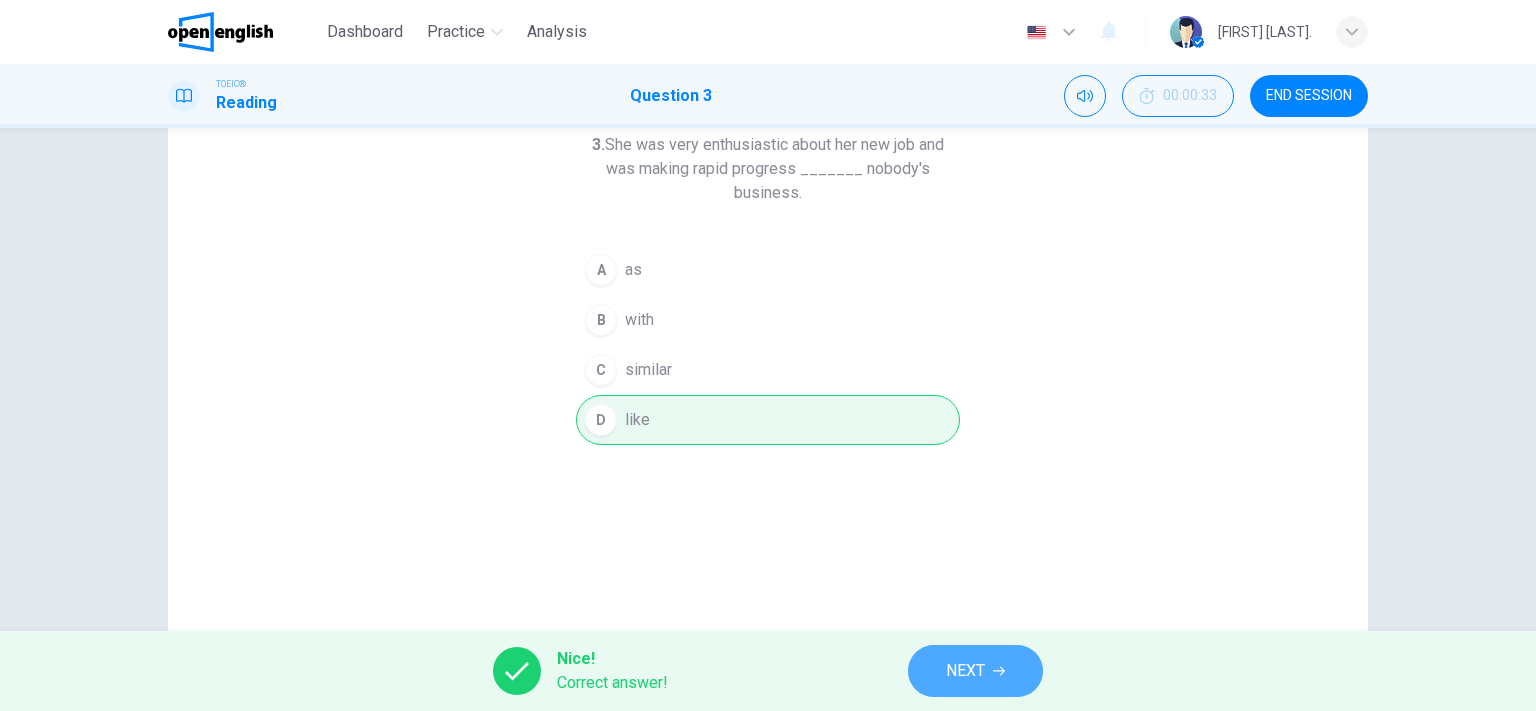 click on "NEXT" at bounding box center [975, 671] 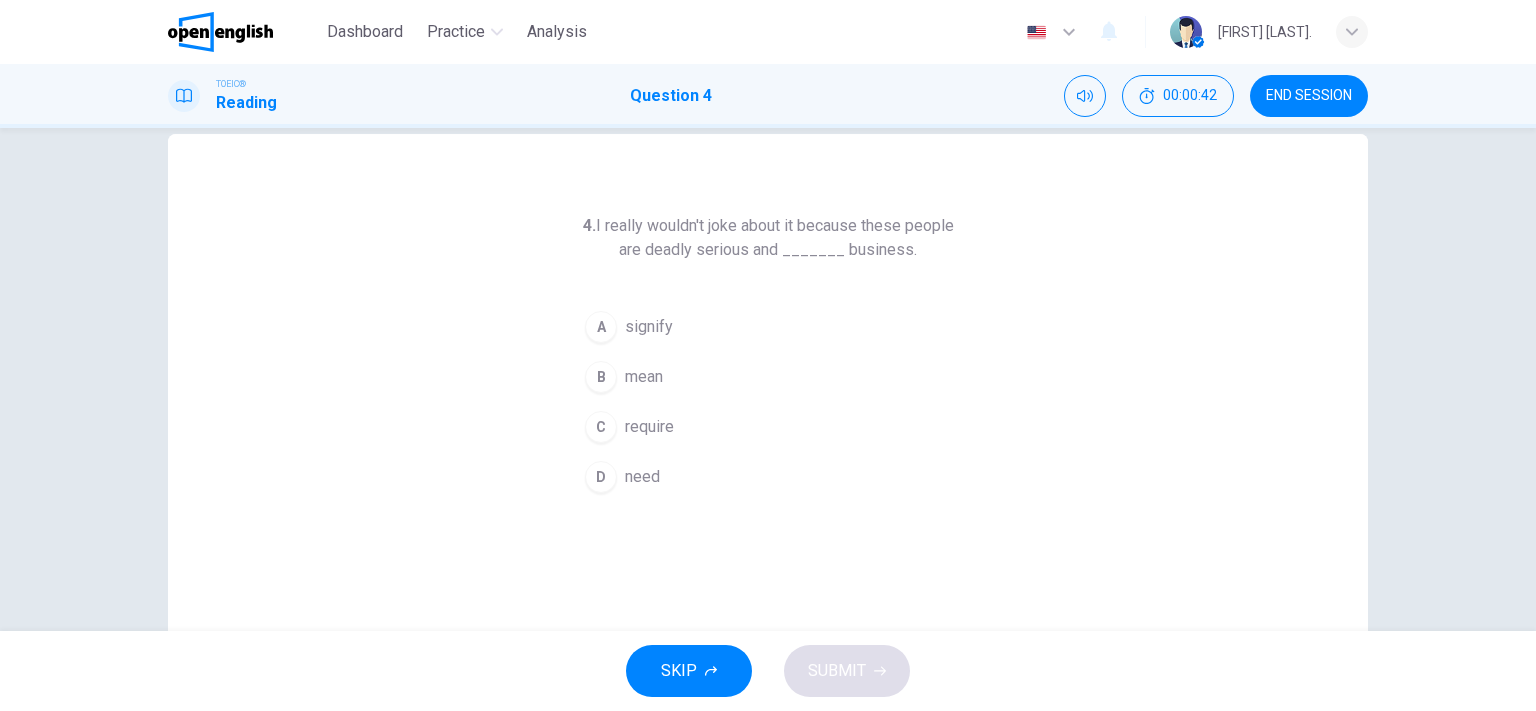 scroll, scrollTop: 0, scrollLeft: 0, axis: both 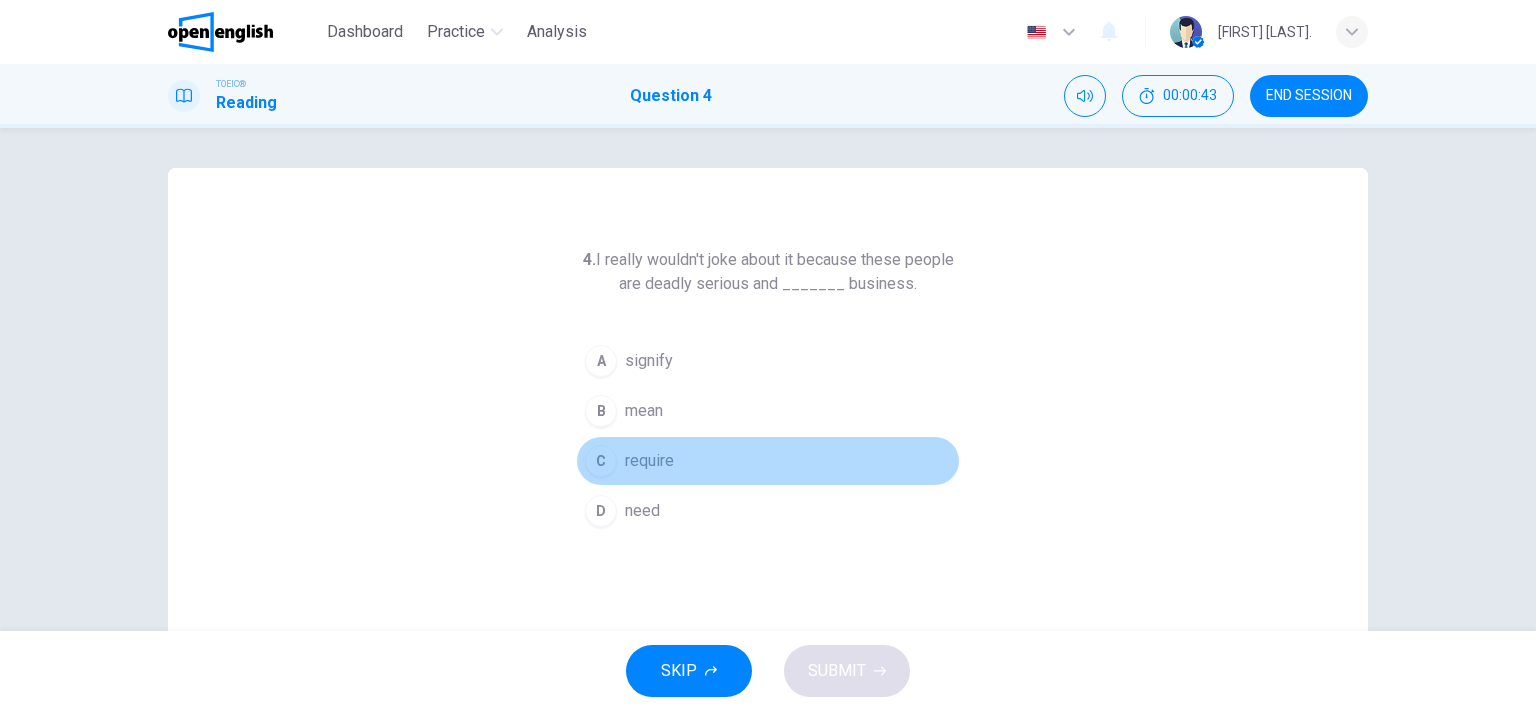 click on "require" at bounding box center [649, 461] 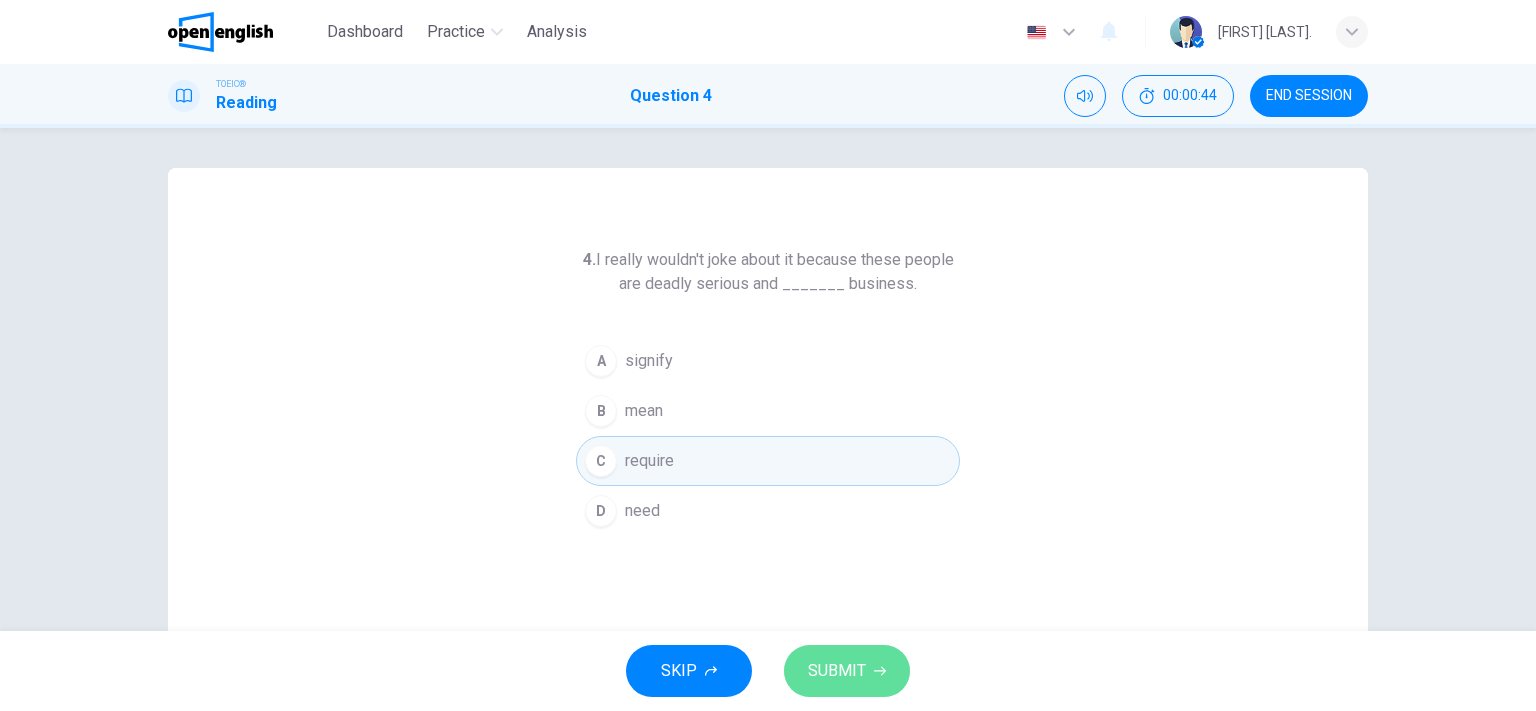 click on "SUBMIT" at bounding box center [837, 671] 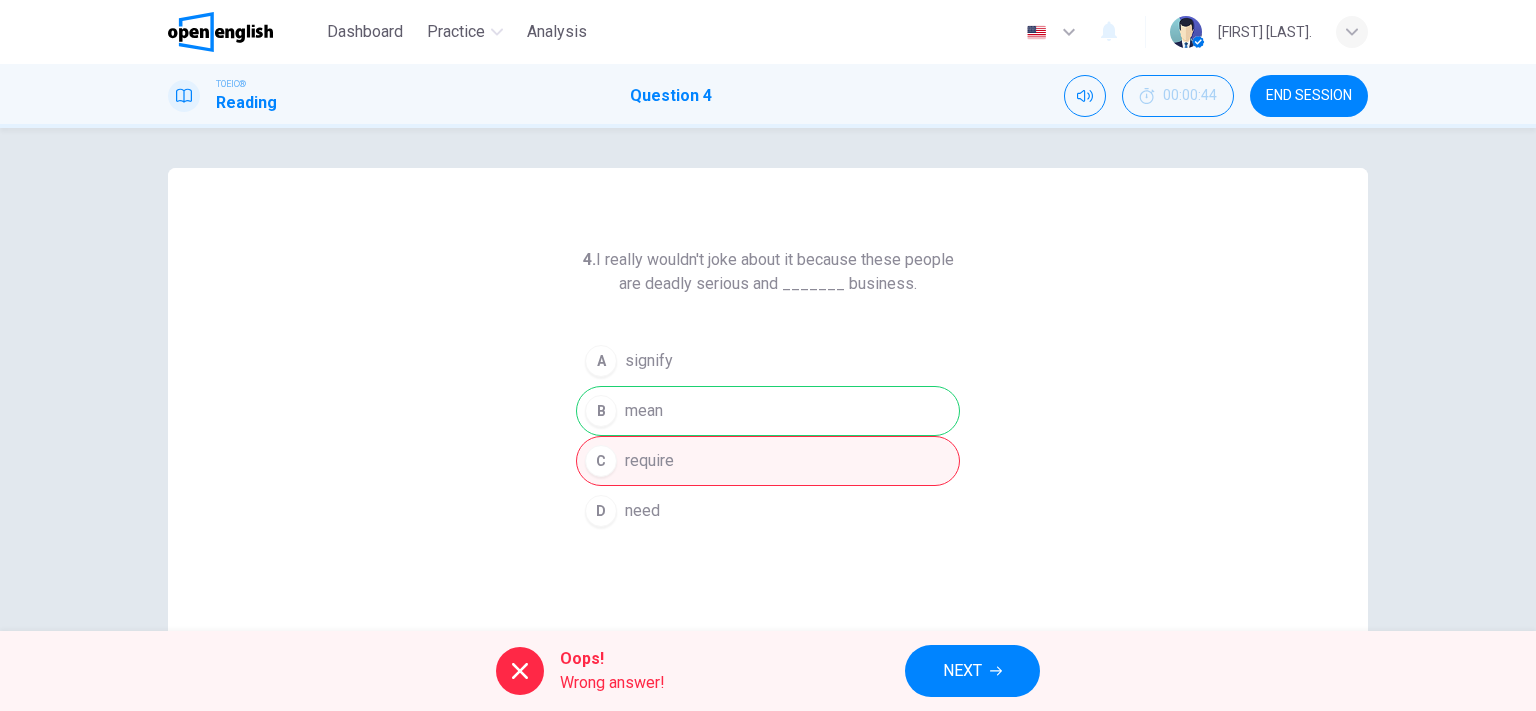 click on "NEXT" at bounding box center [962, 671] 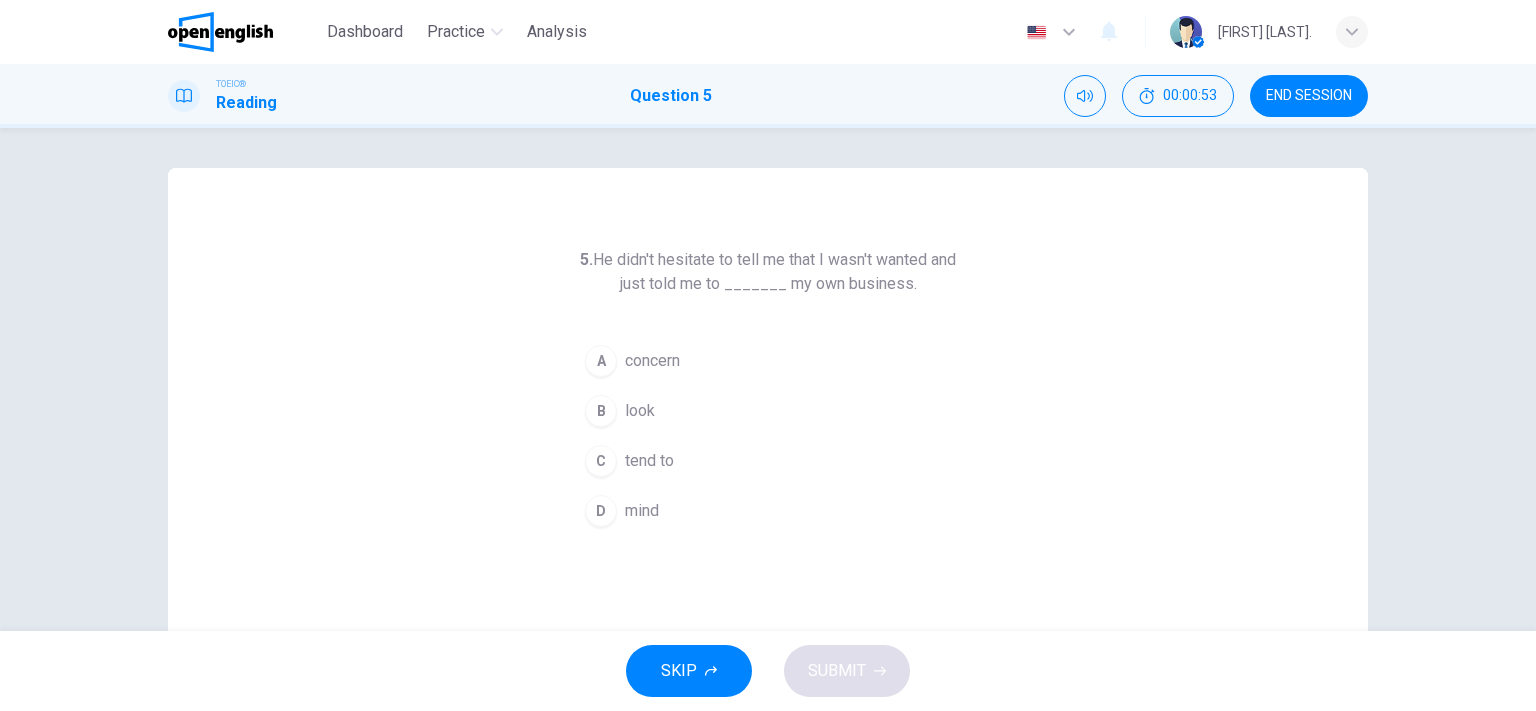 click on "mind" at bounding box center [642, 511] 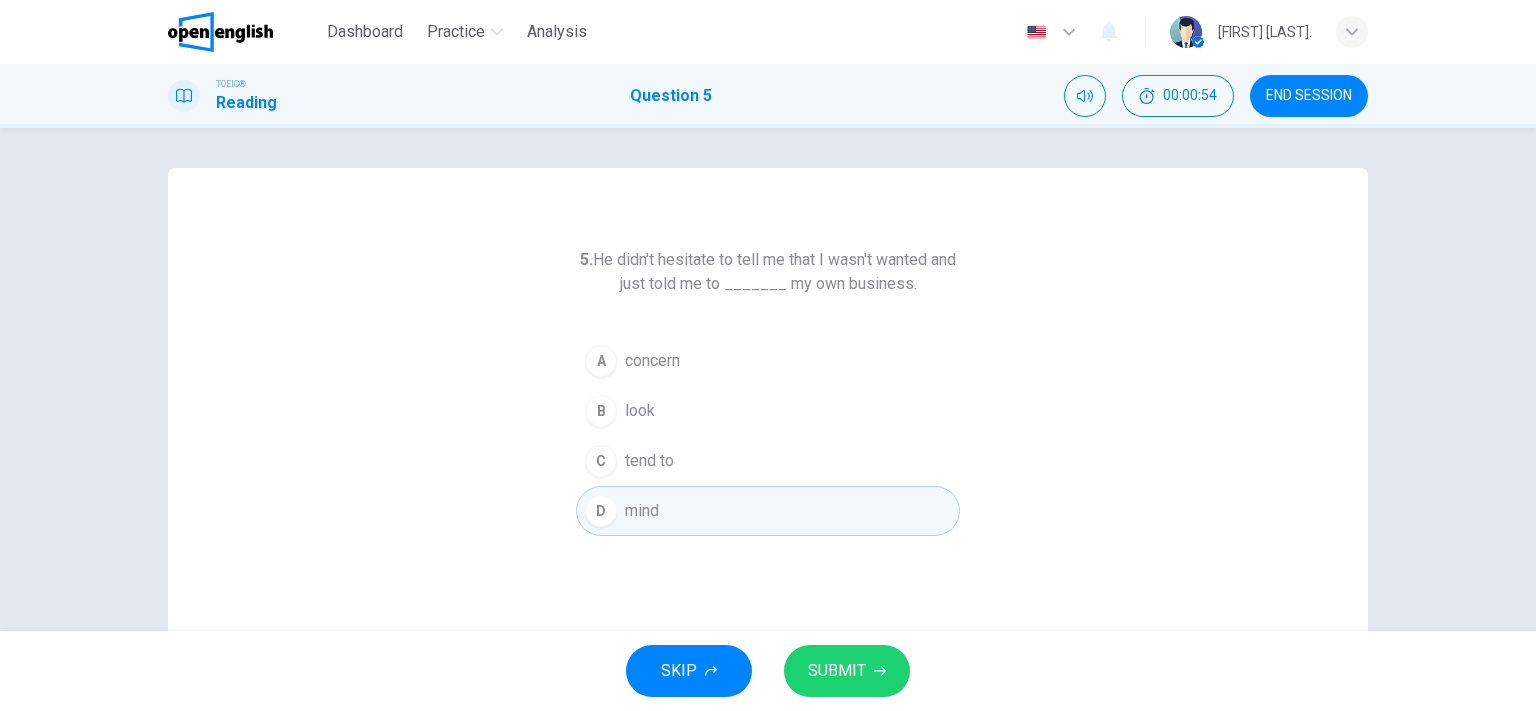 click on "SUBMIT" at bounding box center (837, 671) 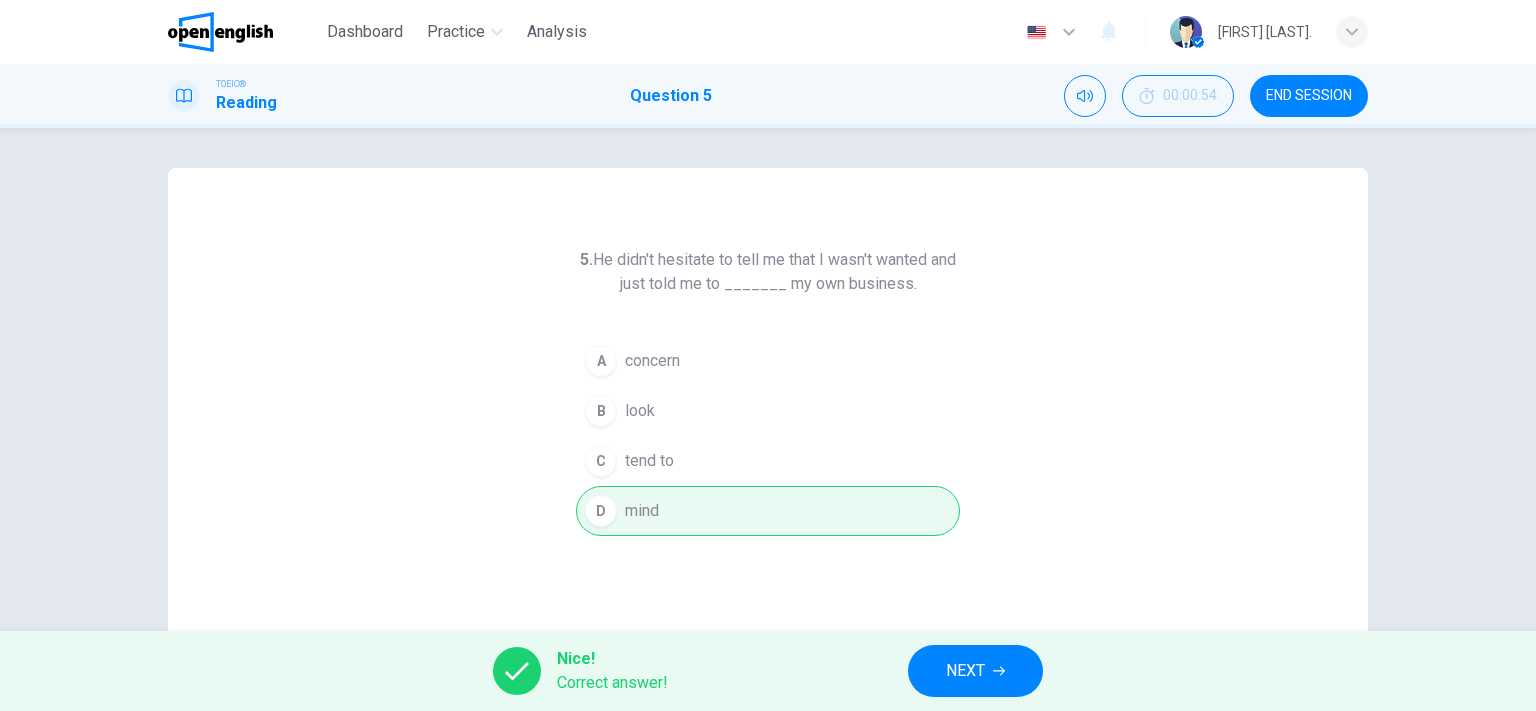 click on "NEXT" at bounding box center [965, 671] 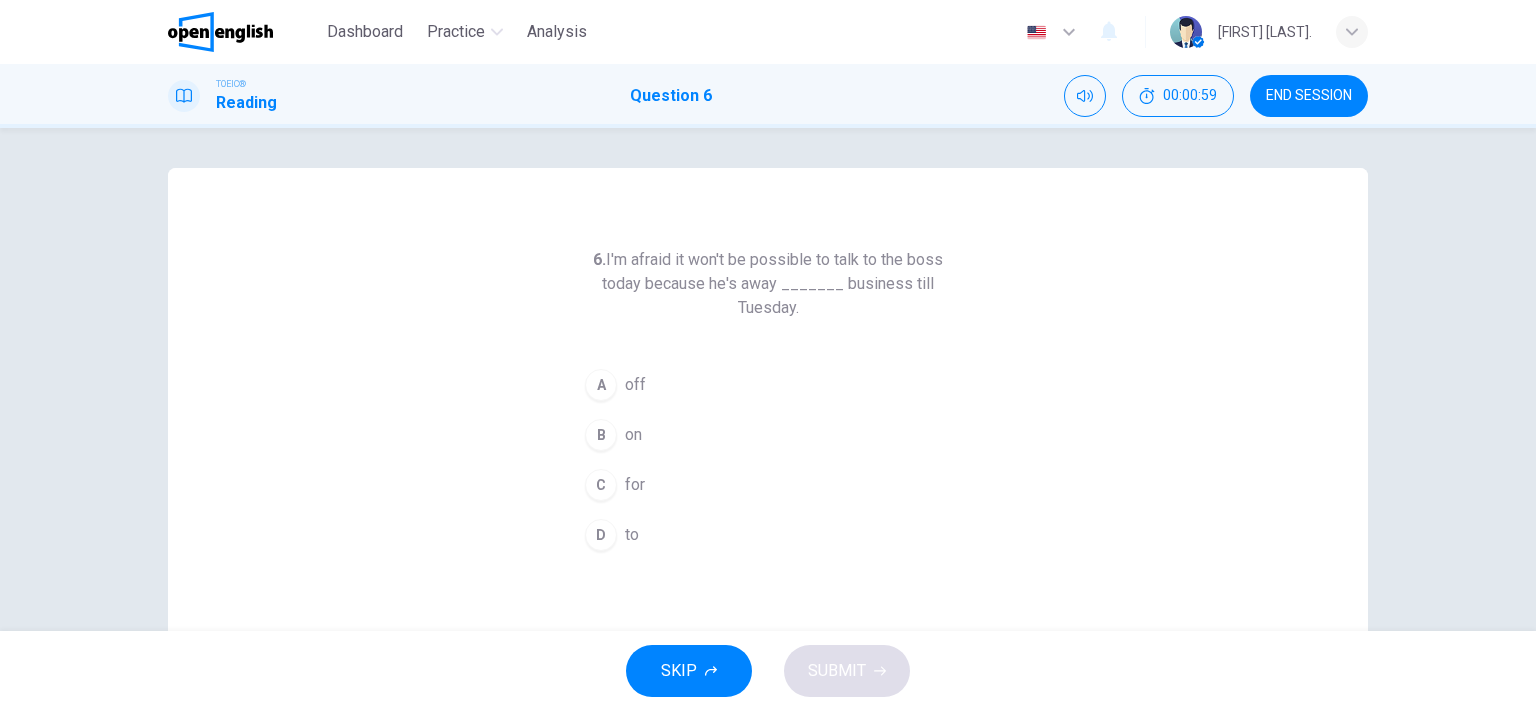 click on "B on" at bounding box center [768, 435] 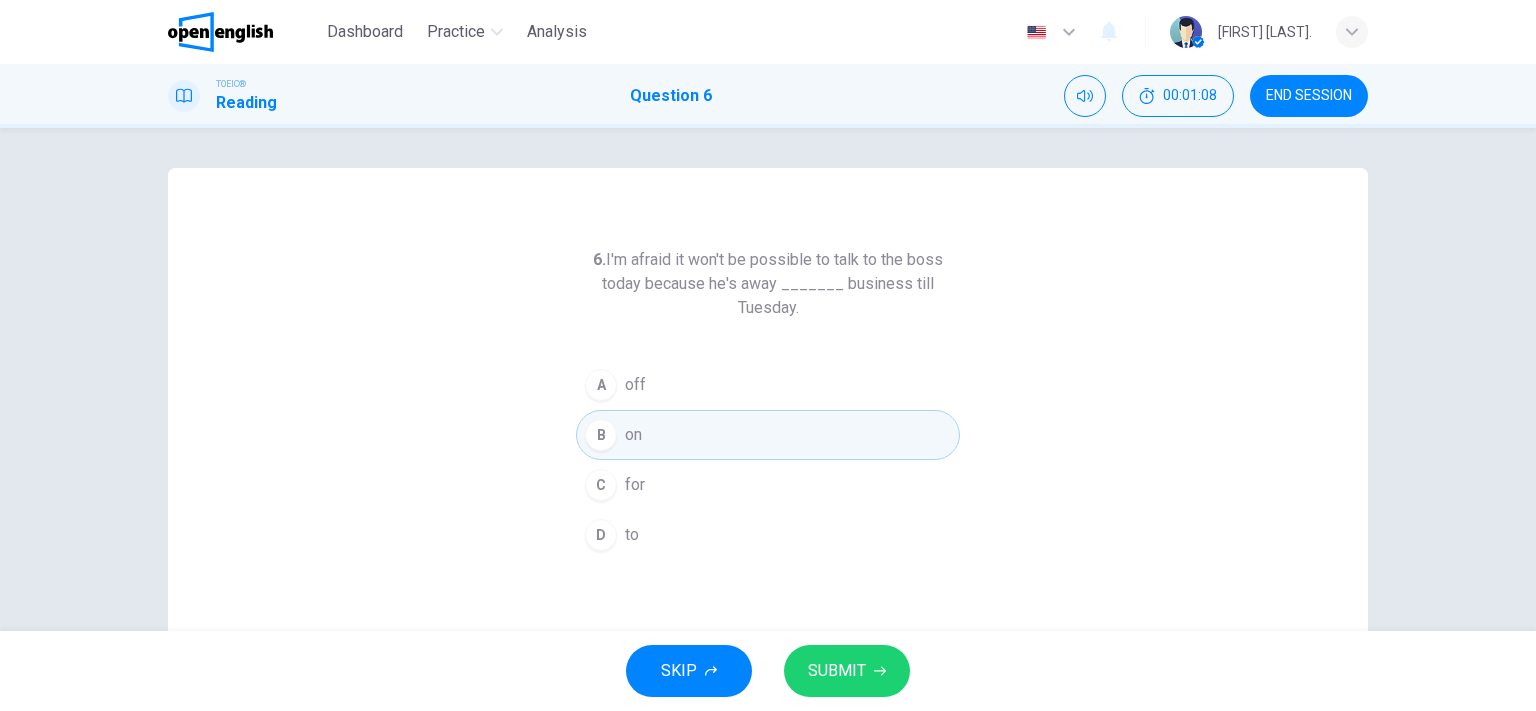 click on "C for" at bounding box center [768, 485] 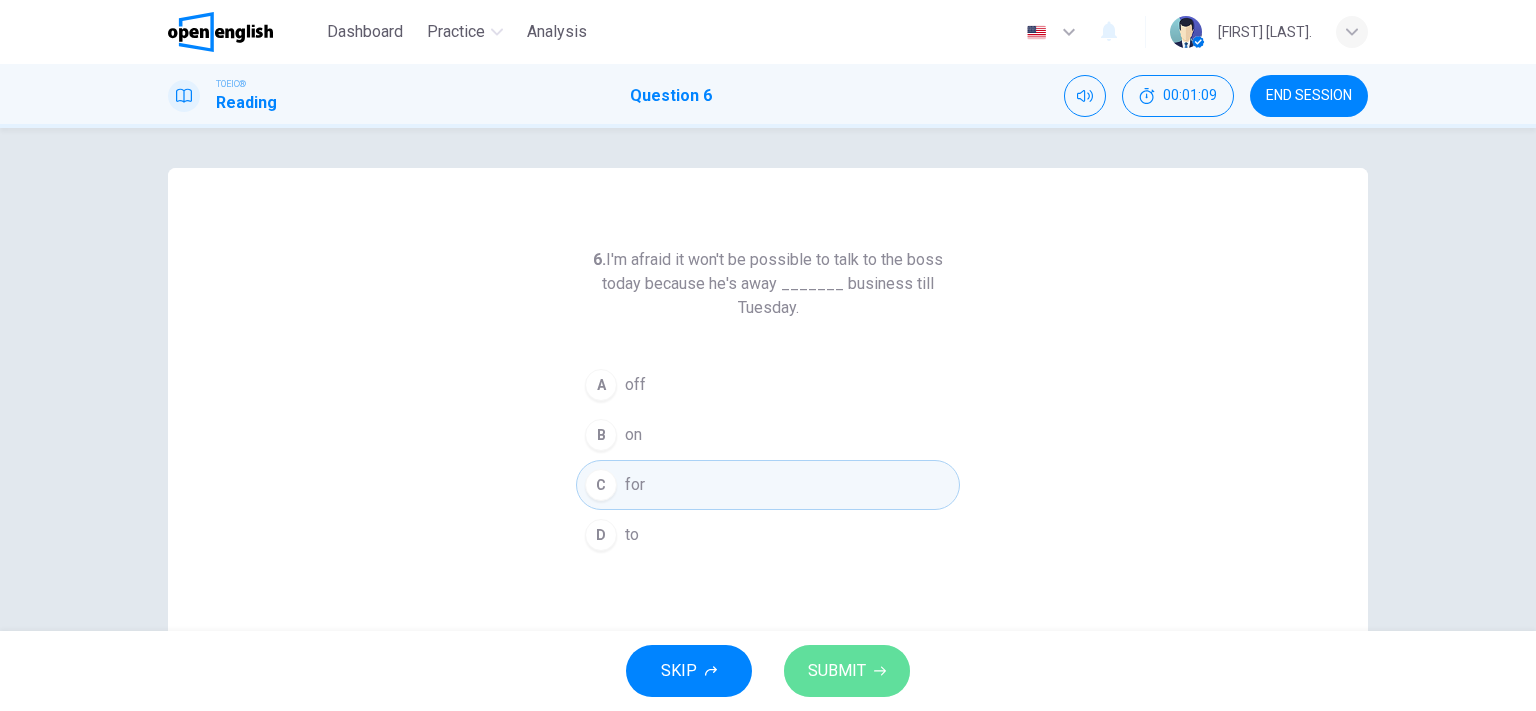 click on "SUBMIT" at bounding box center [837, 671] 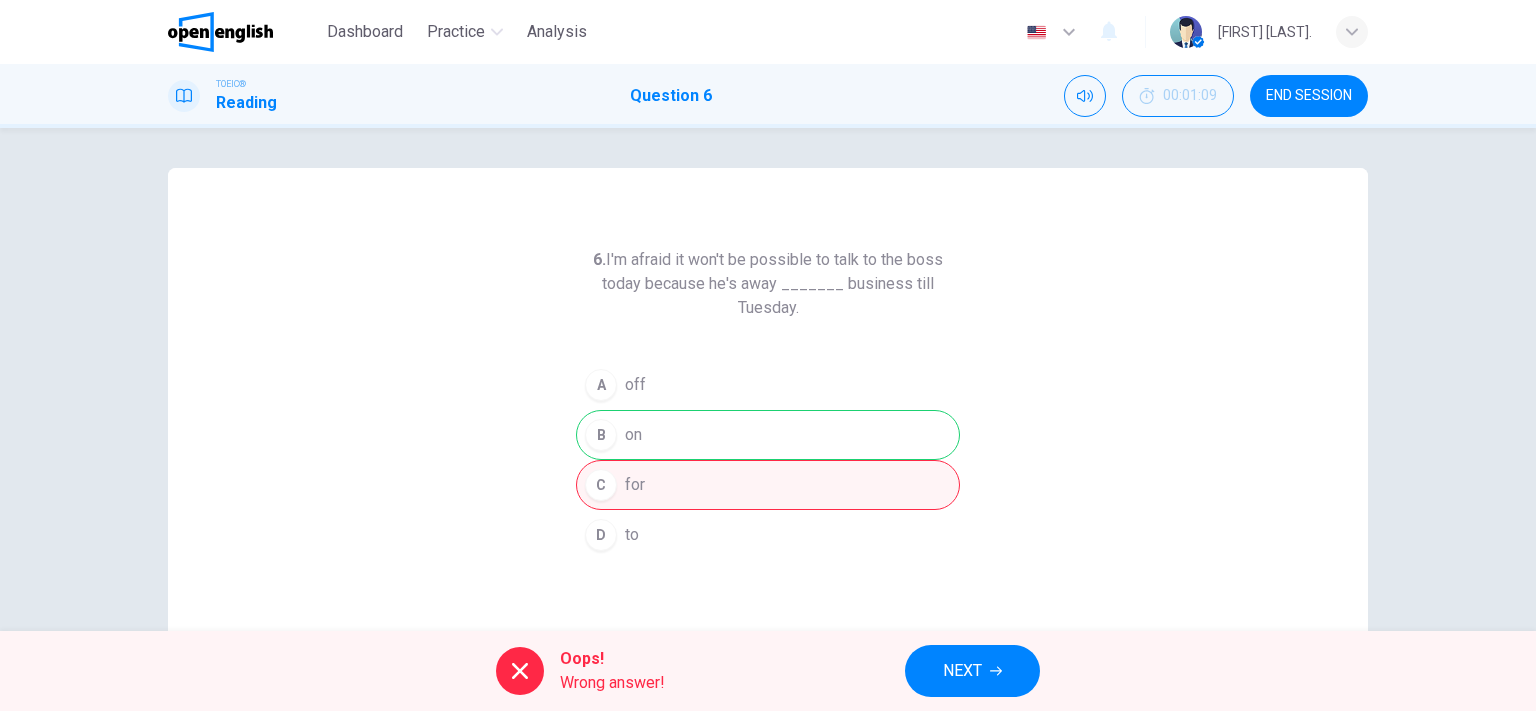 click on "NEXT" at bounding box center (962, 671) 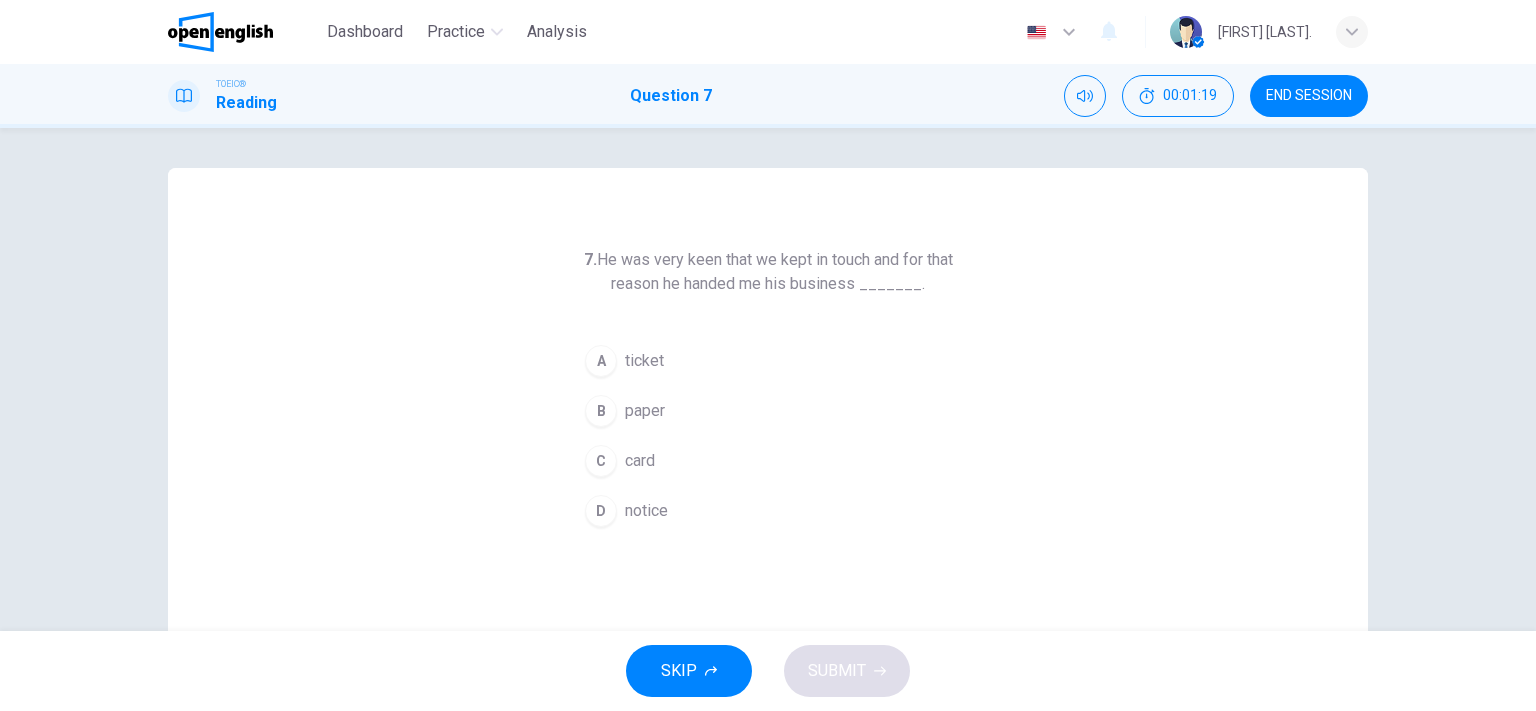 click on "card" at bounding box center [640, 461] 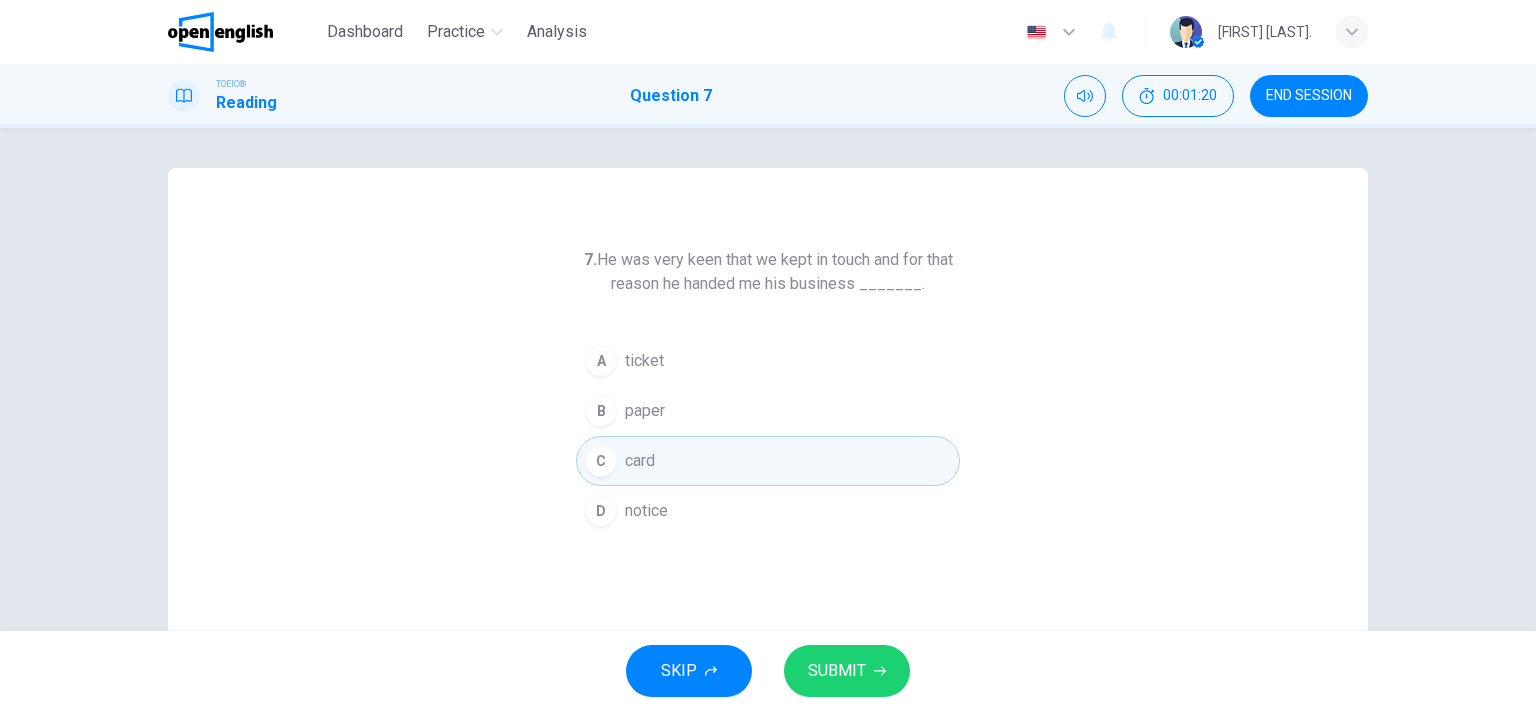 click on "SUBMIT" at bounding box center (837, 671) 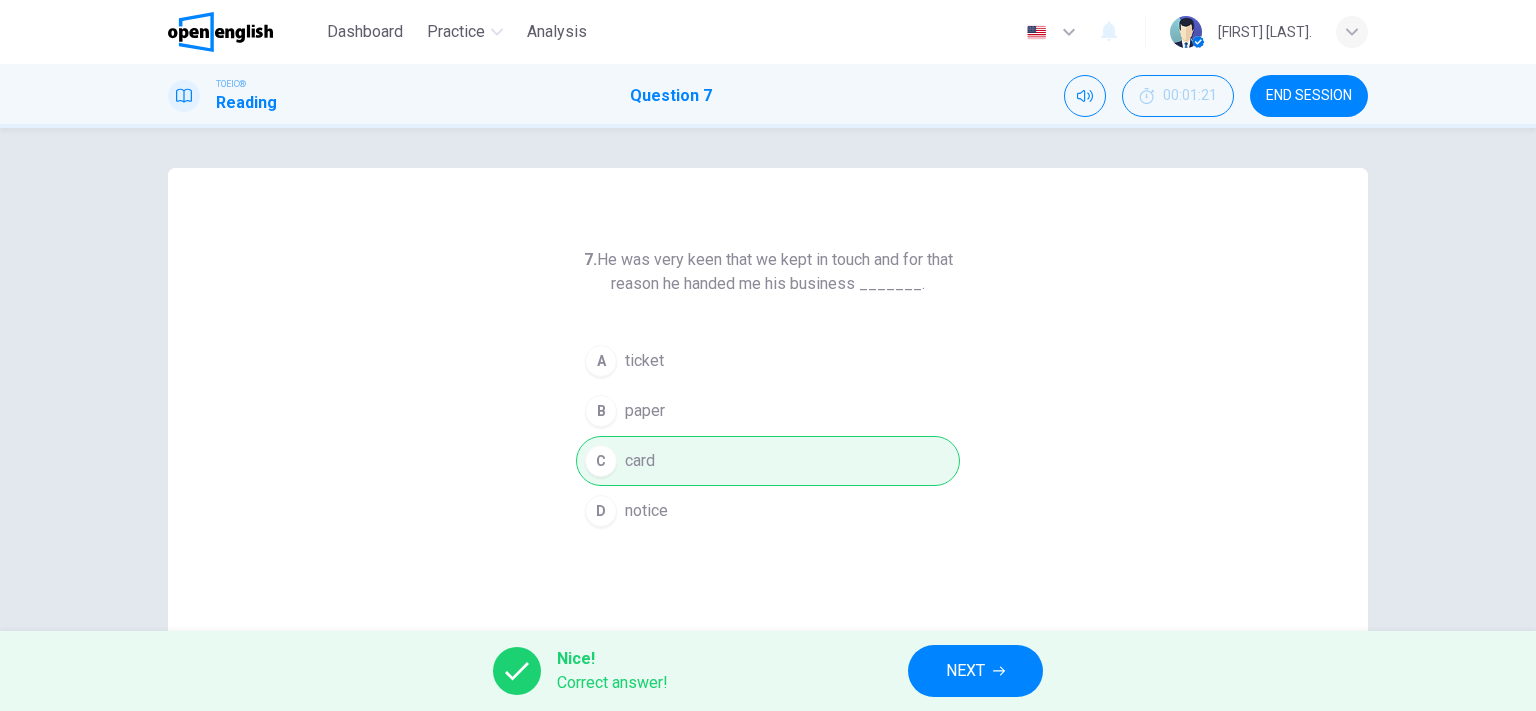 click on "NEXT" at bounding box center (965, 671) 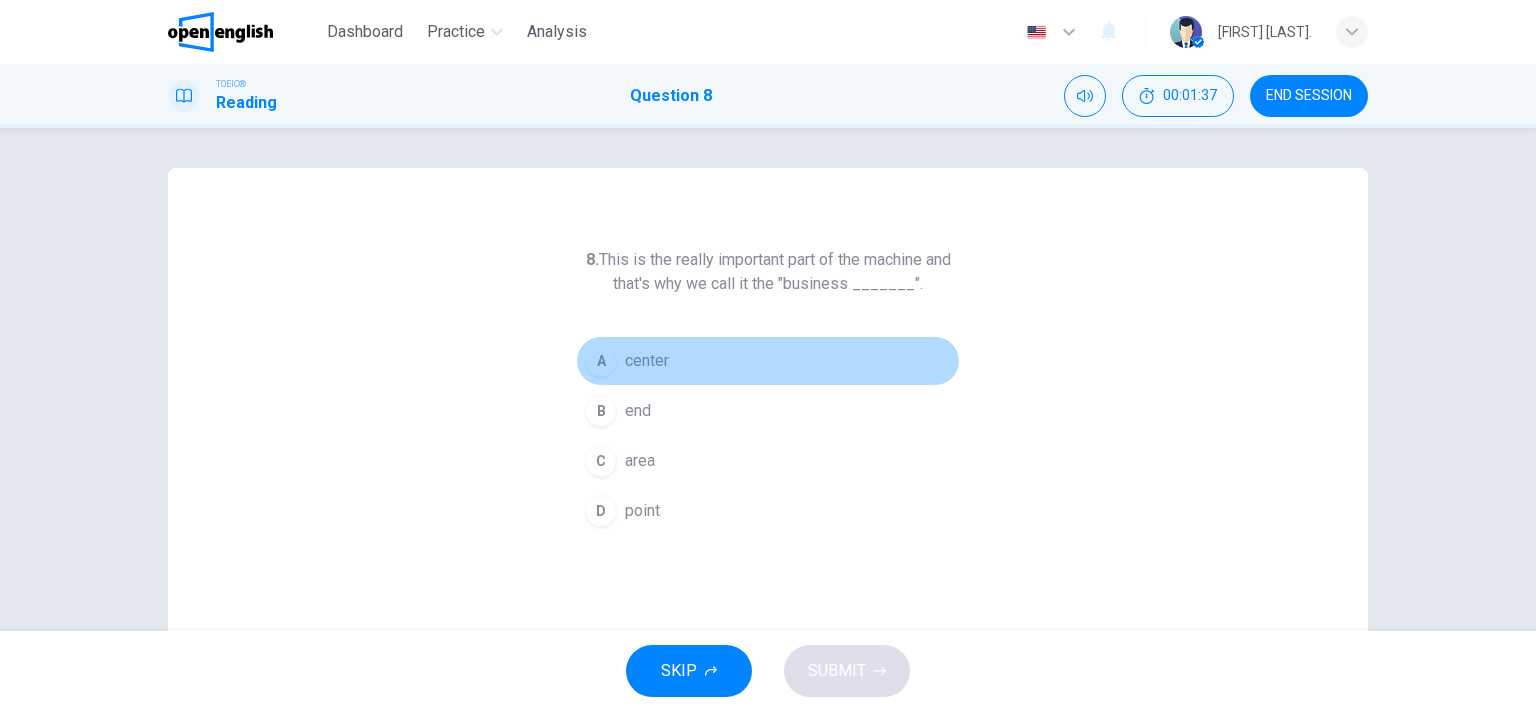 drag, startPoint x: 645, startPoint y: 363, endPoint x: 697, endPoint y: 428, distance: 83.240616 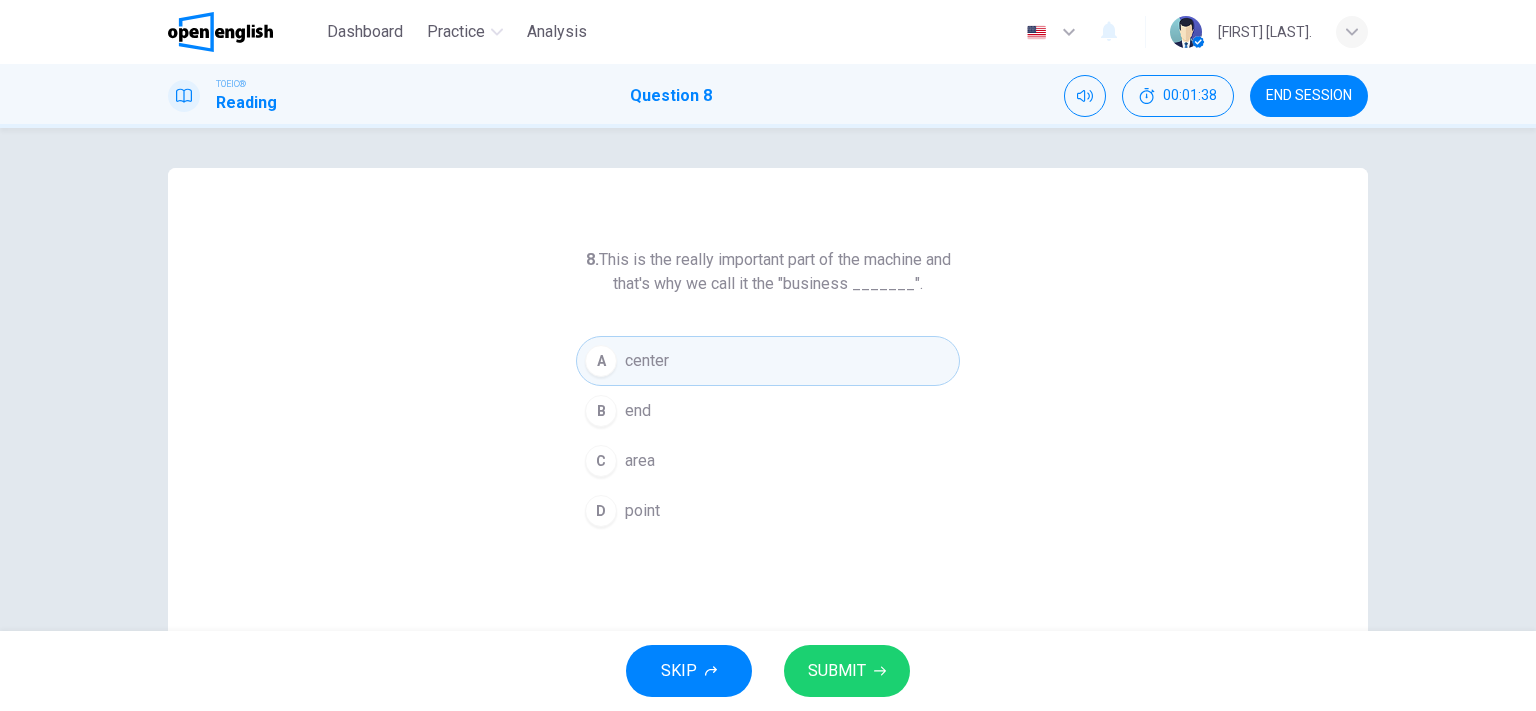 click on "SUBMIT" at bounding box center [837, 671] 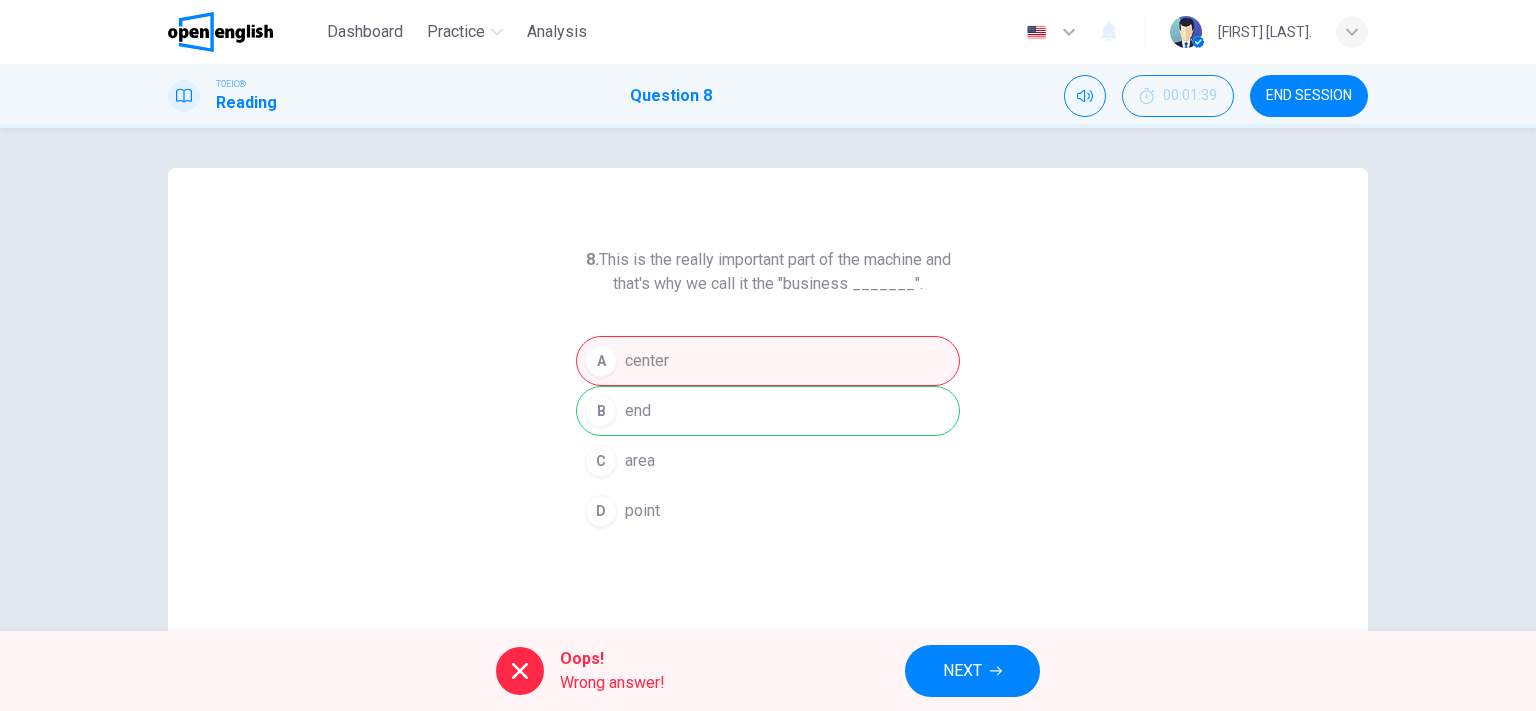 click on "NEXT" at bounding box center (962, 671) 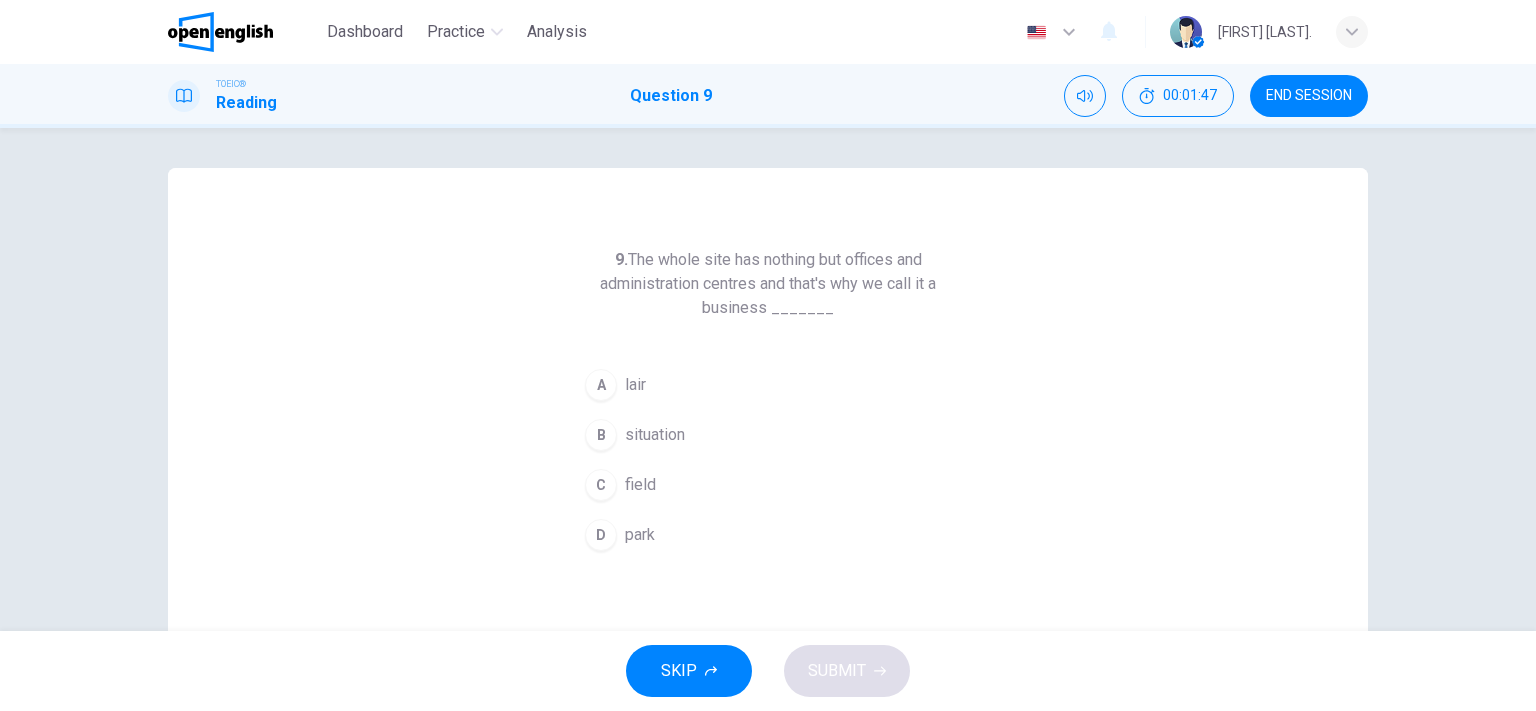 click on "field" at bounding box center (640, 485) 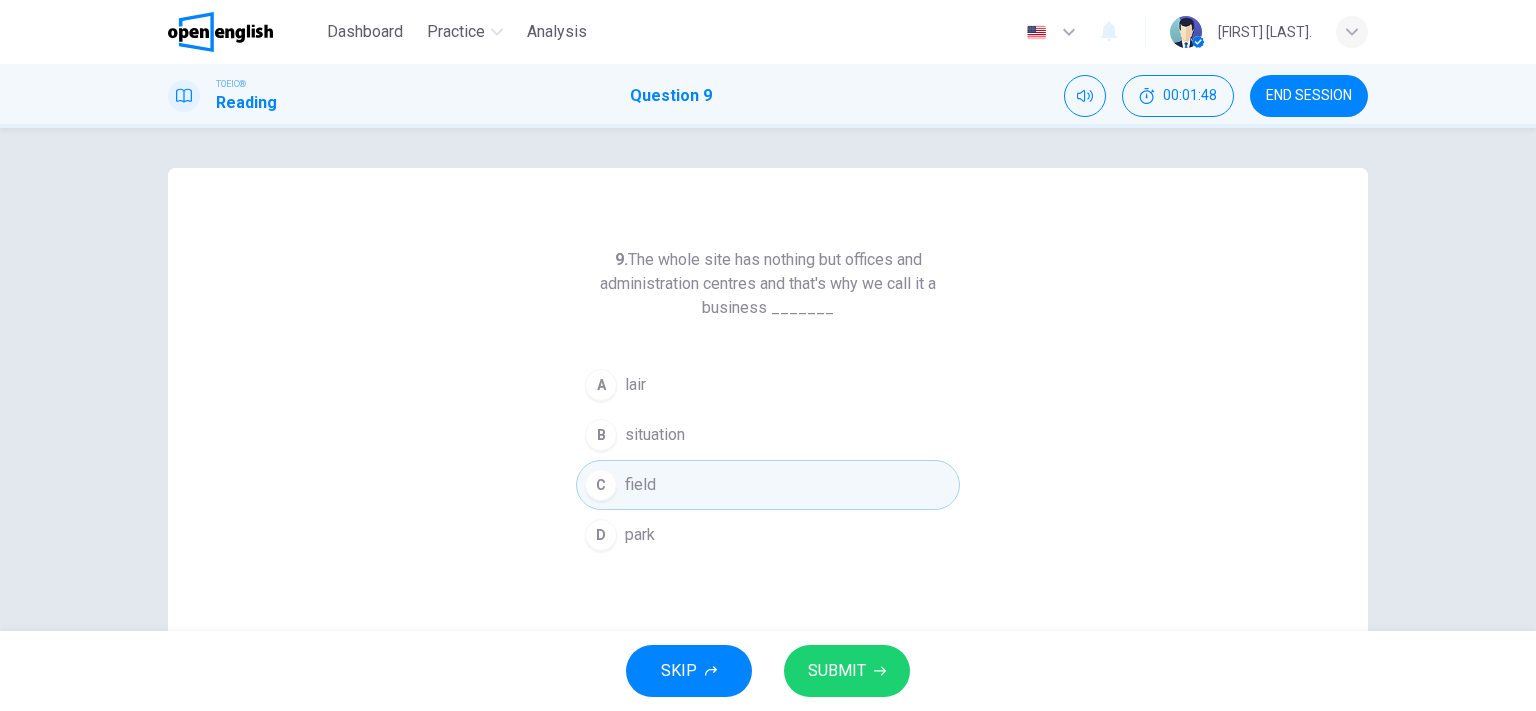 click on "SUBMIT" at bounding box center [847, 671] 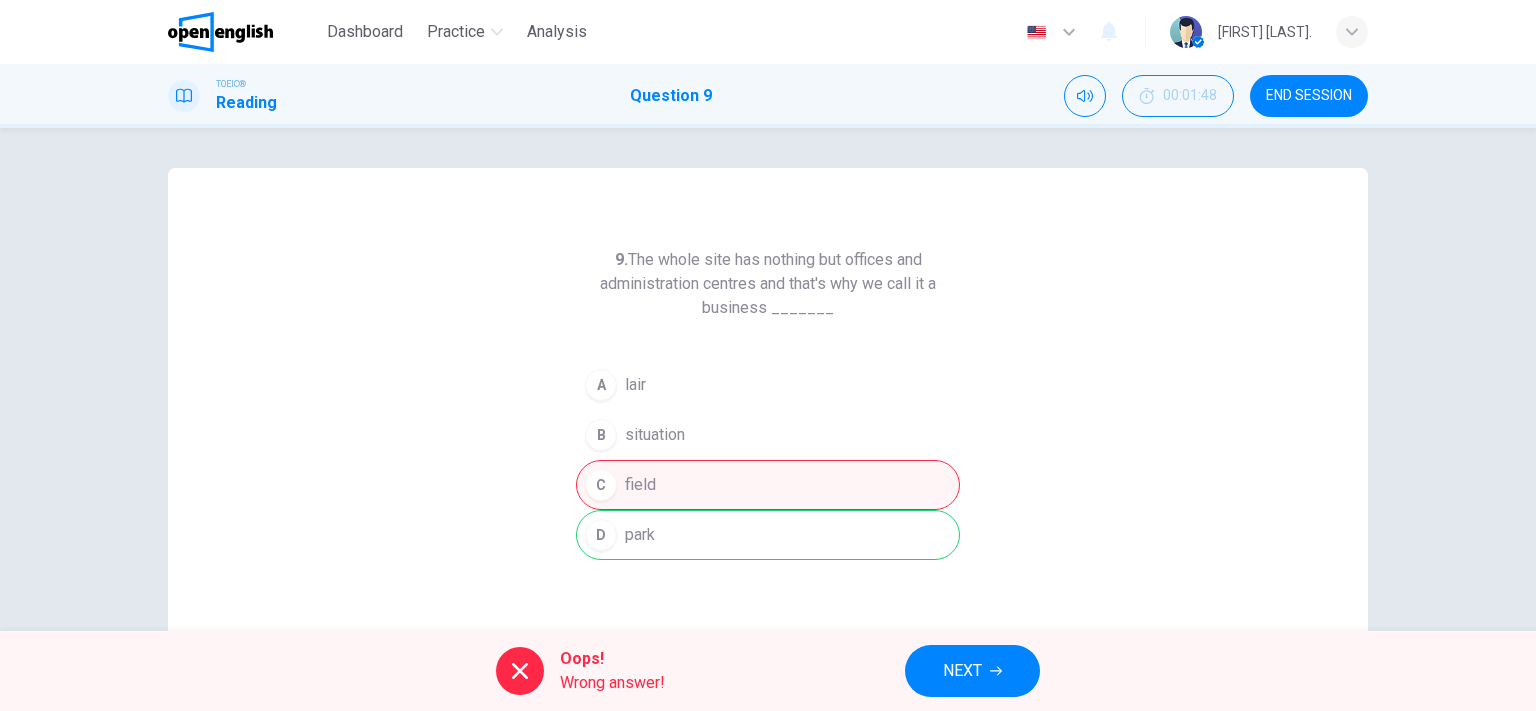 click on "NEXT" at bounding box center (962, 671) 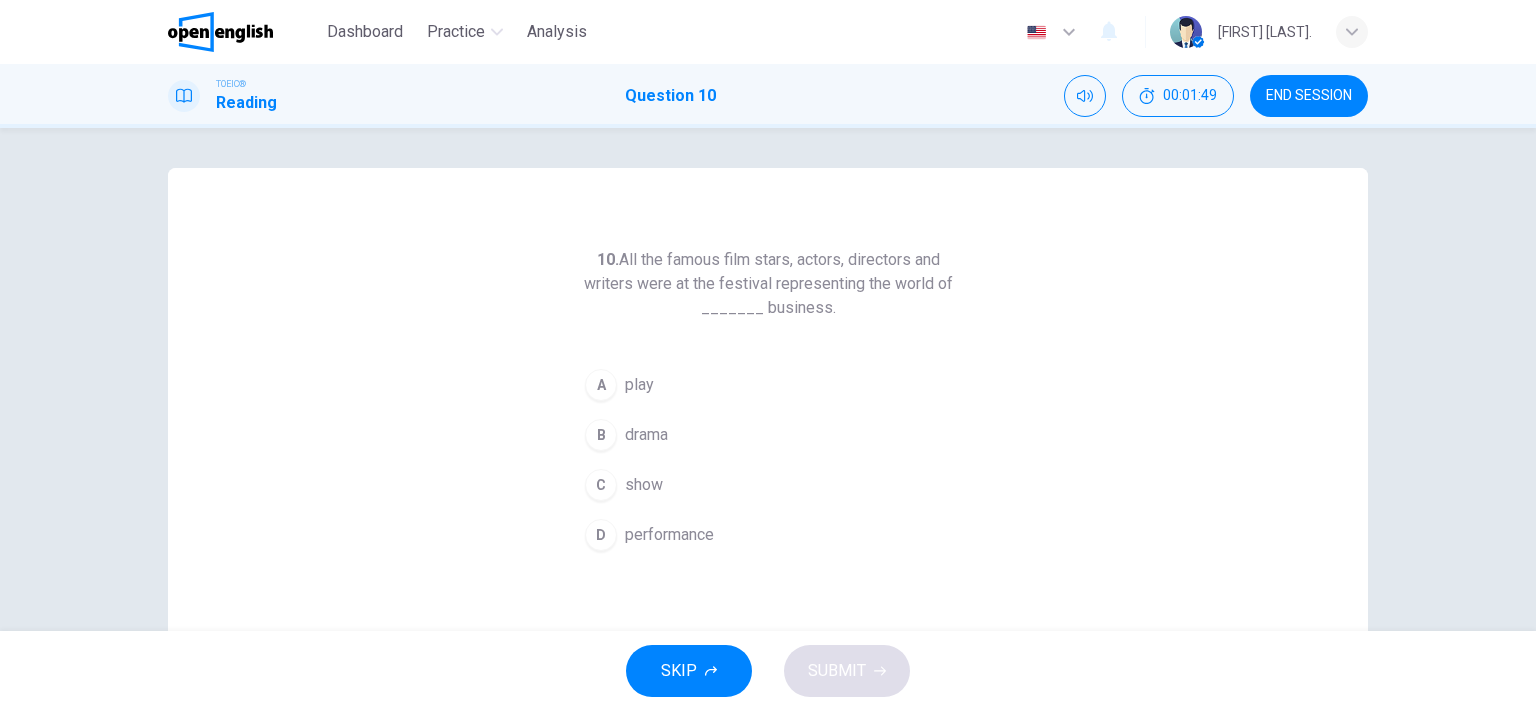 click on "END SESSION" at bounding box center [1309, 96] 